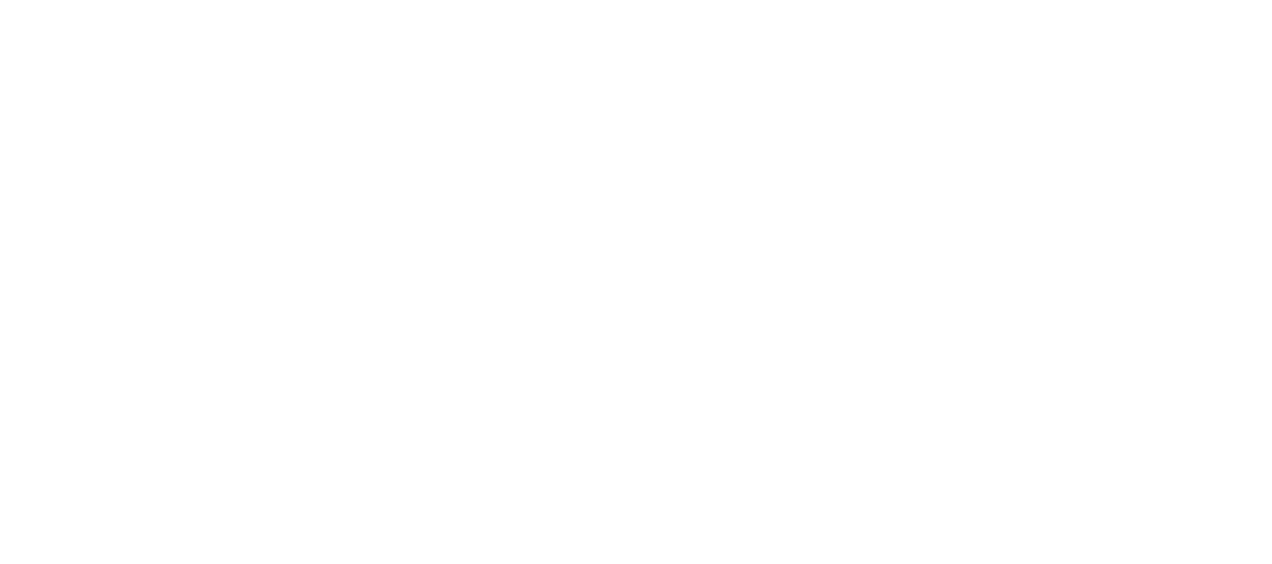 scroll, scrollTop: 0, scrollLeft: 0, axis: both 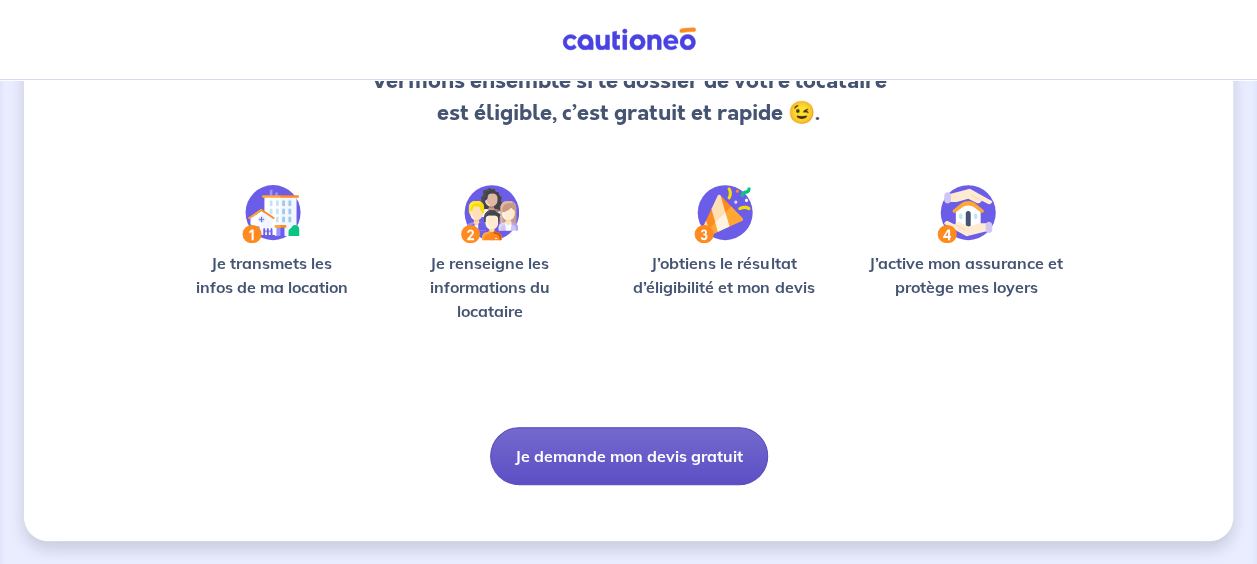 click on "Je demande mon devis gratuit" at bounding box center [629, 456] 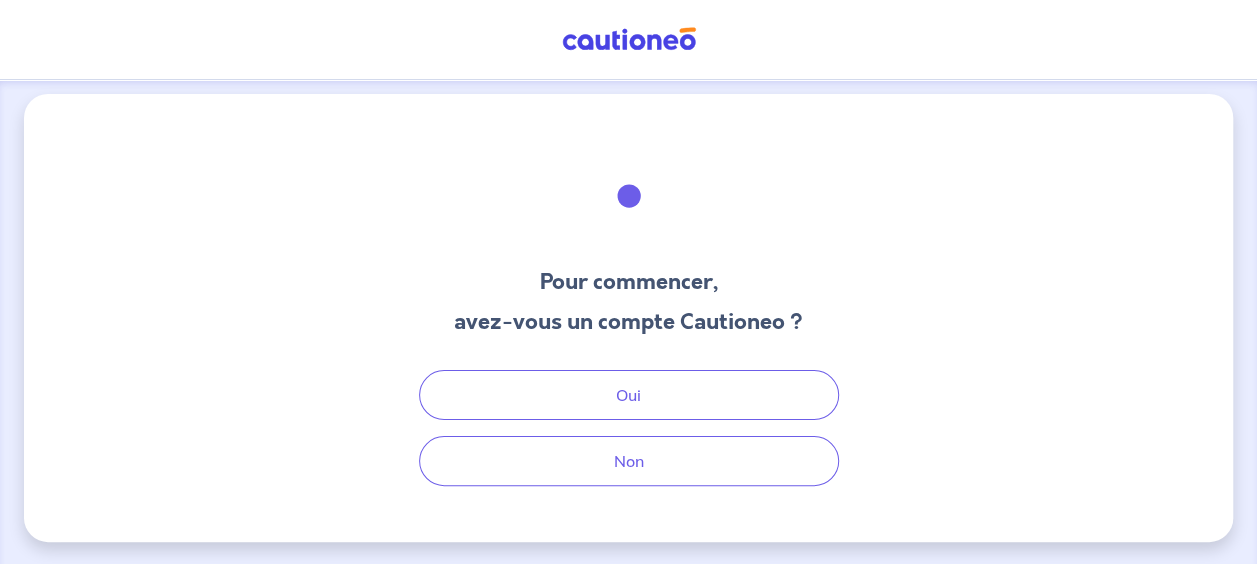 scroll, scrollTop: 0, scrollLeft: 0, axis: both 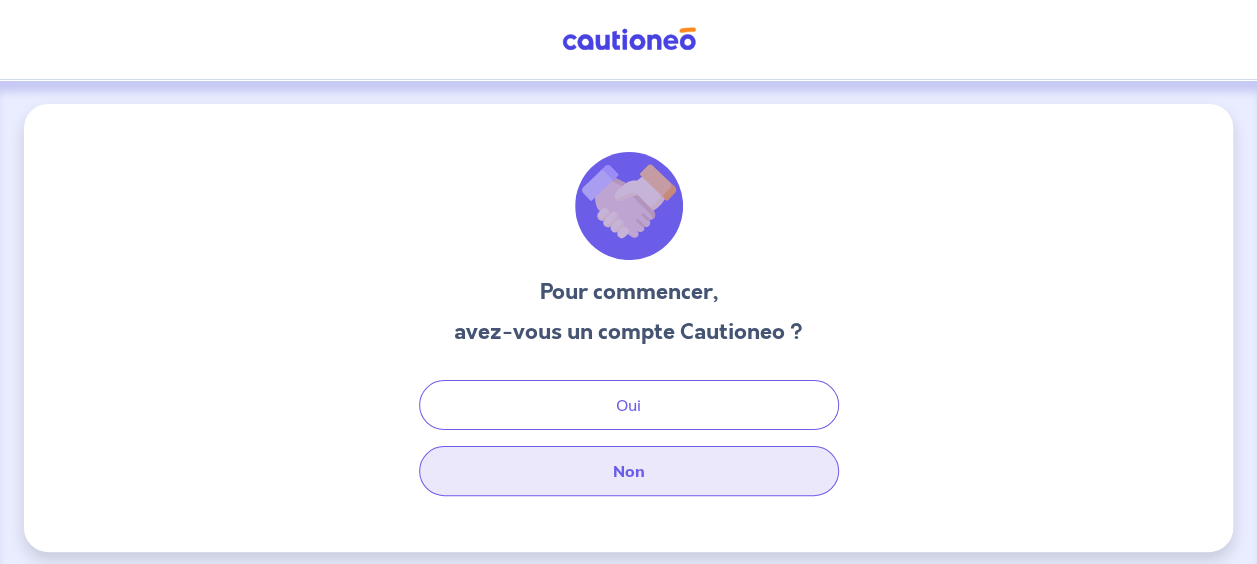 click on "Non" at bounding box center [629, 471] 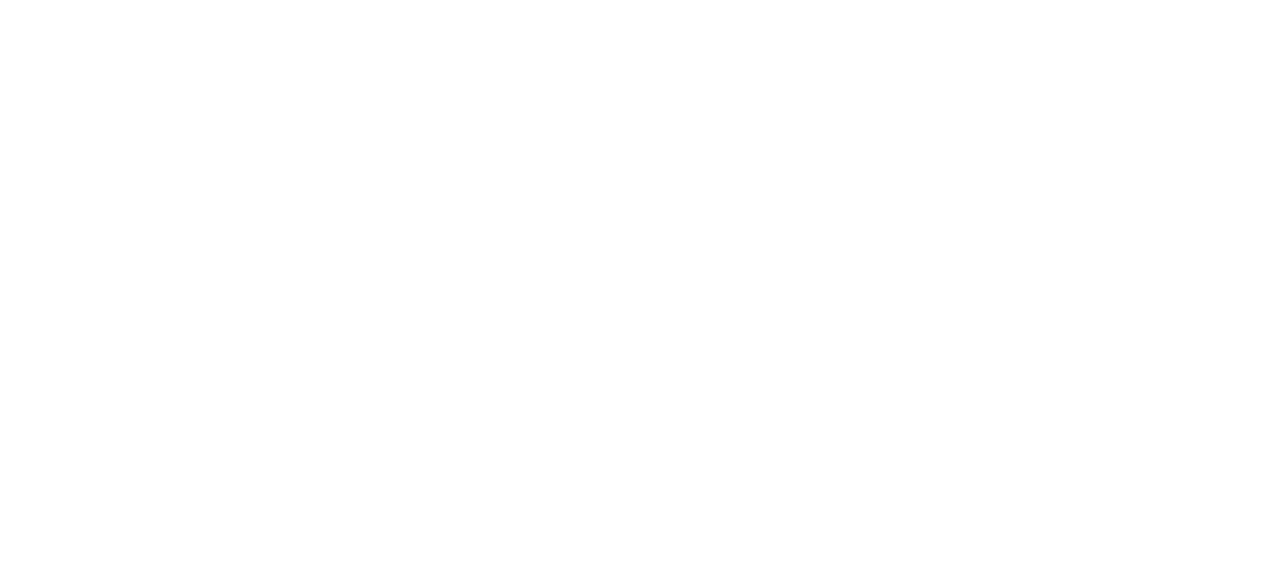 scroll, scrollTop: 0, scrollLeft: 0, axis: both 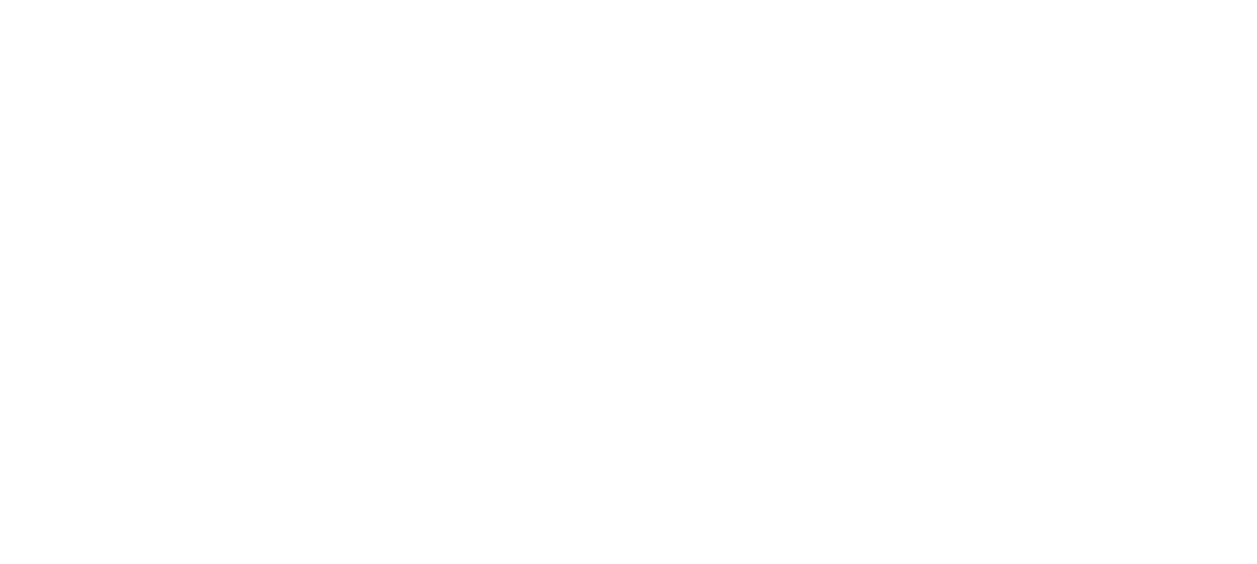 select on "FR" 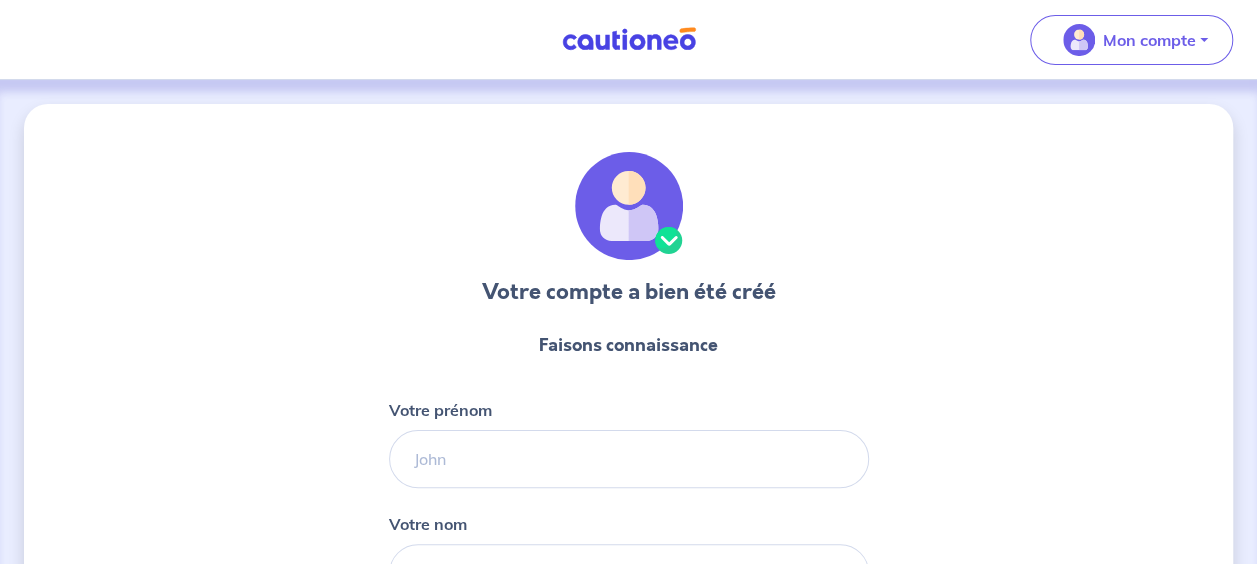 scroll, scrollTop: 128, scrollLeft: 0, axis: vertical 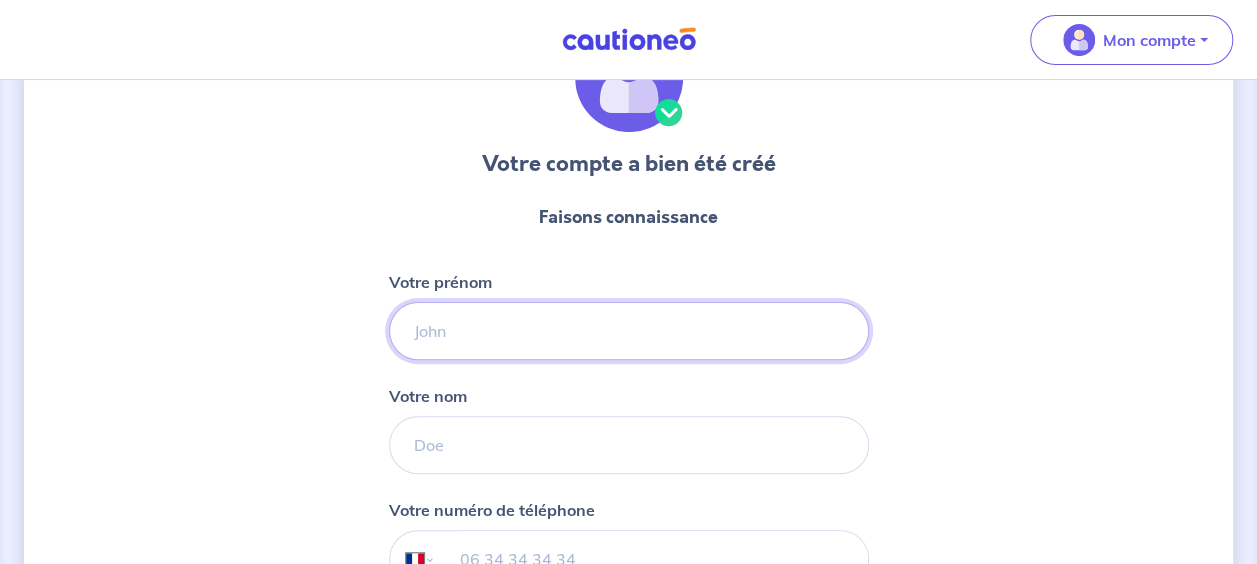 click on "Votre prénom" at bounding box center [629, 331] 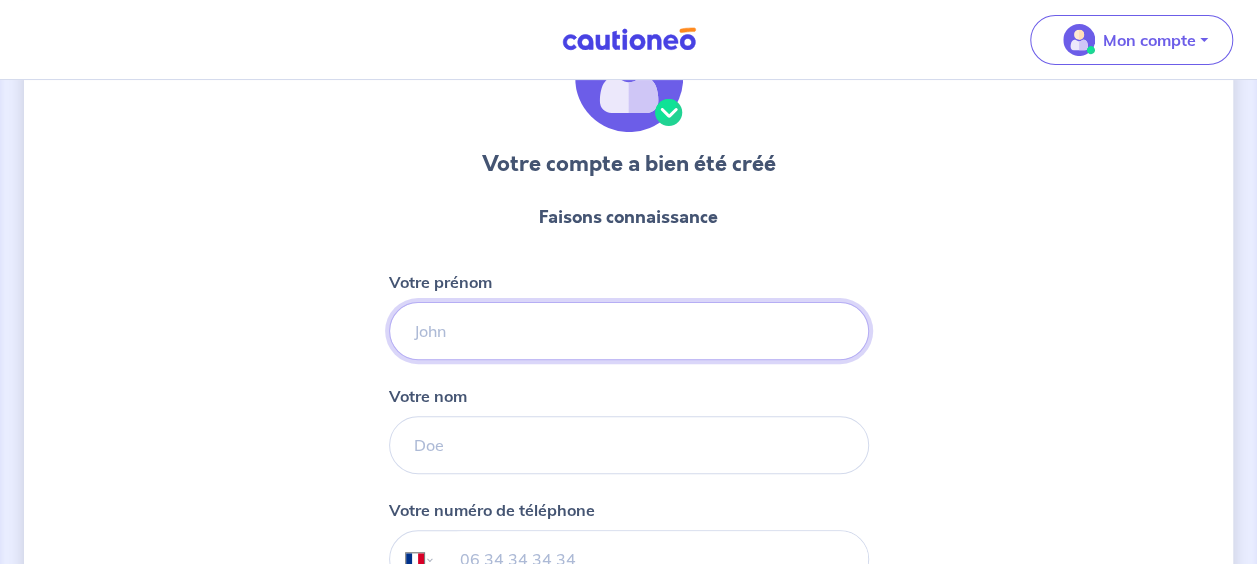 type on "[FIRST]" 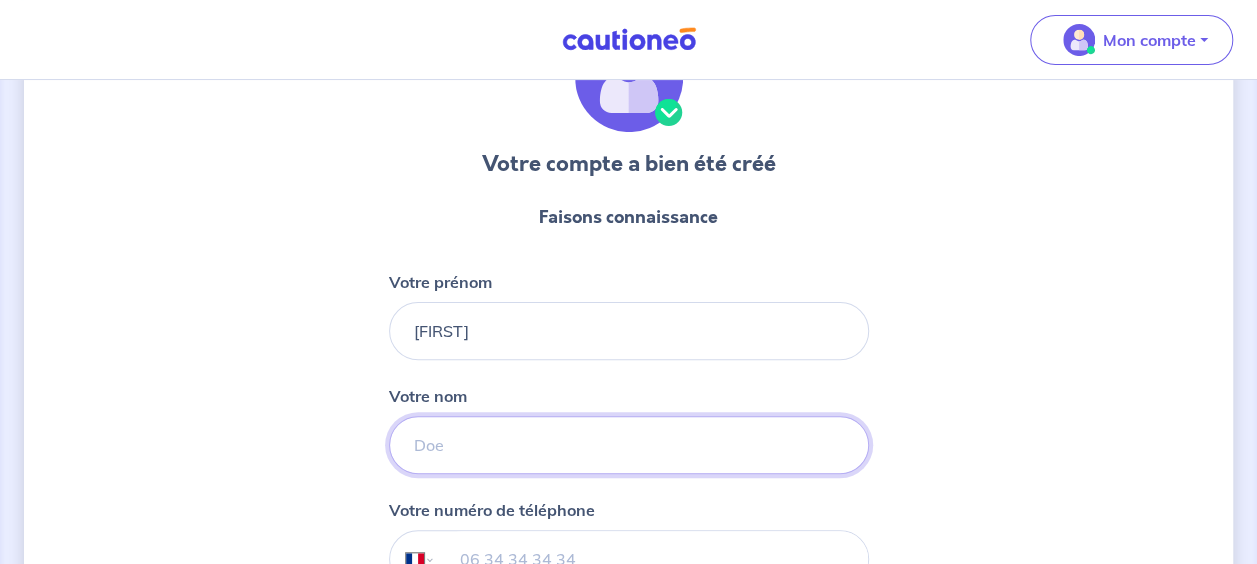 type on "[LAST]" 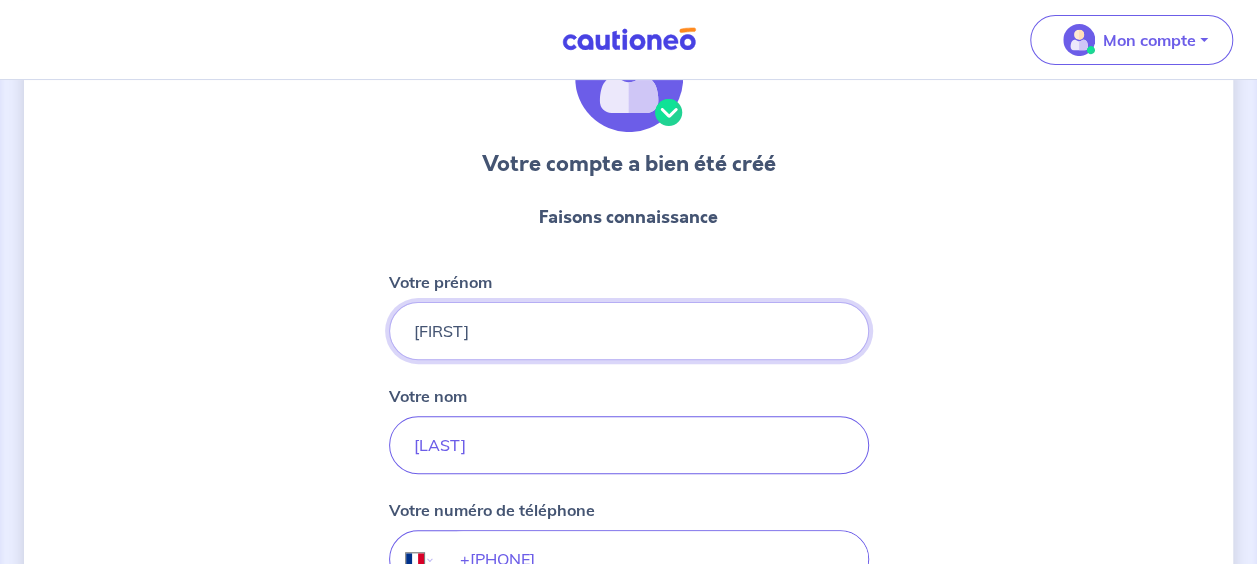 scroll, scrollTop: 278, scrollLeft: 0, axis: vertical 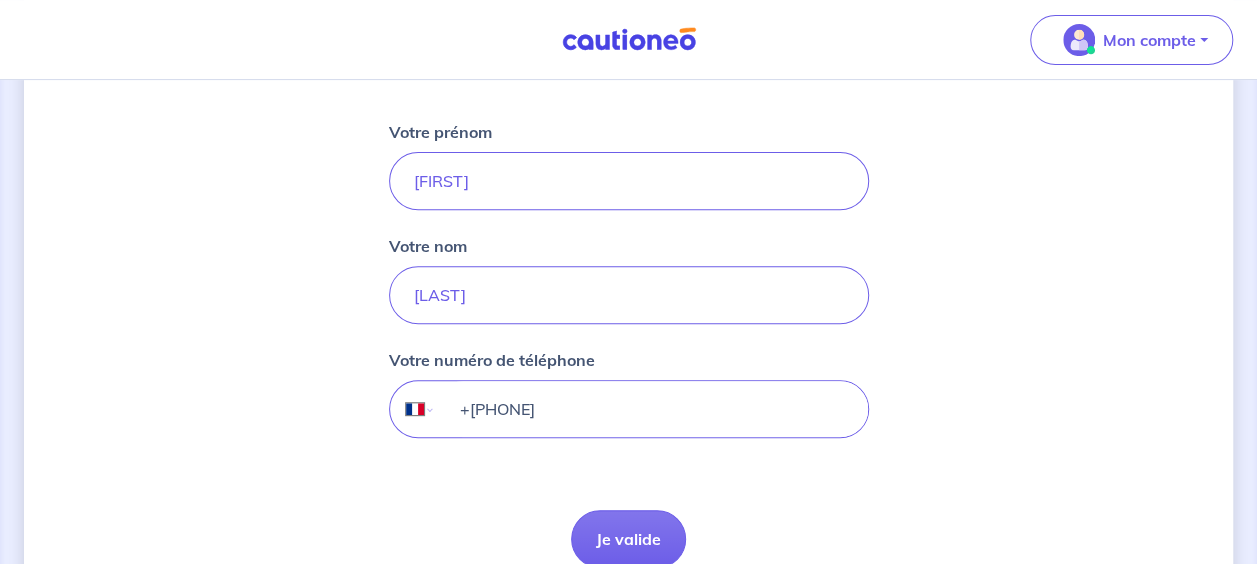 click on "+[PHONE]" at bounding box center (651, 409) 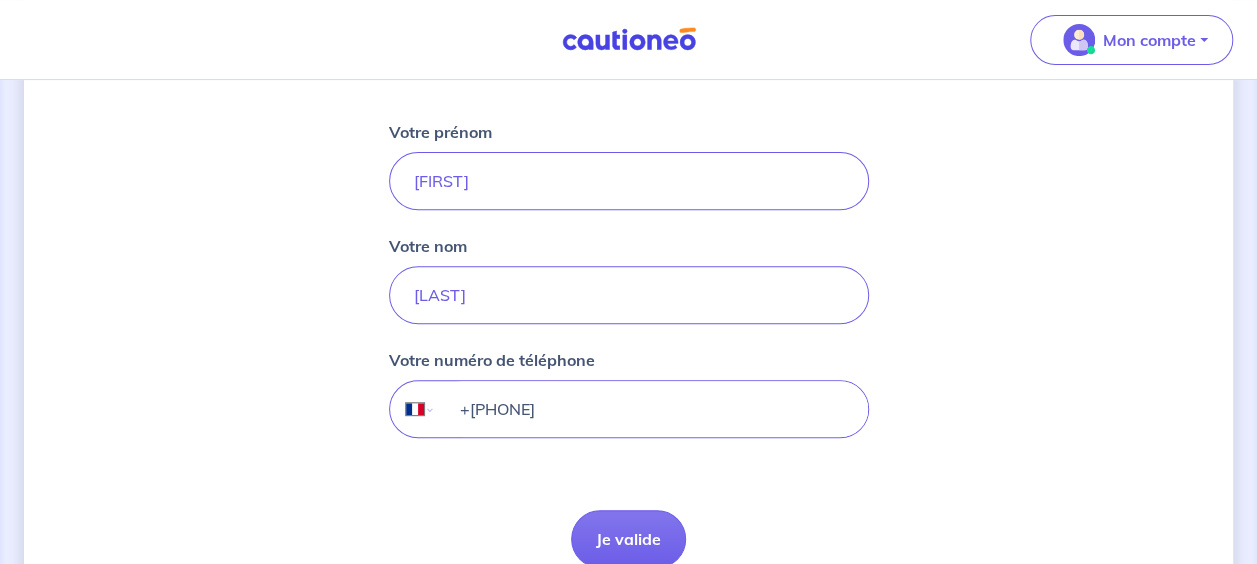 type on "+[PHONE]" 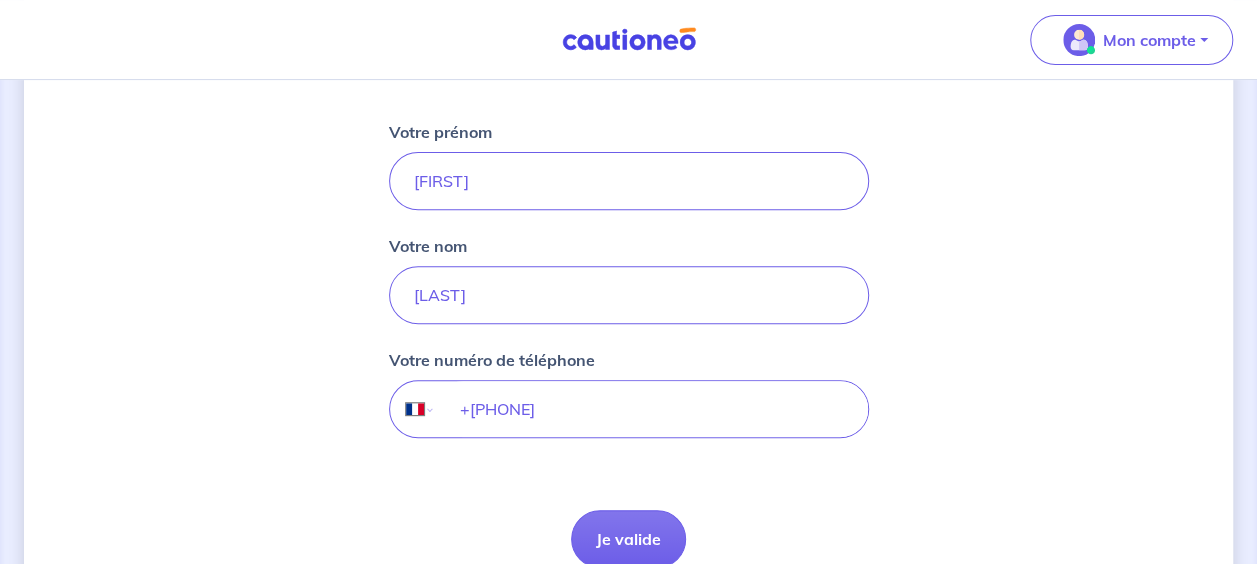 click on "Votre compte a bien été créé Faisons connaissance Votre prénom [FIRST] Votre nom [LAST] Votre numéro de téléphone International Afghanistan Afrique du Sud Albanie Algérie Allemagne Andorre Angola Anguilla Antigua et Barbuda Arabie Saoudite Argentine Arménie Aruba Australie Autriche Azerbaïdjan Bahamas Bahrain Bangladesh Barbade Belgique Belize Bénin Bermudes Bhoutan Biélorussie Bolivie Bosnie-Herzégovine Botswana Brésil Brunéi Bulgarie Burkina Faso Burundi Cambodge Cameroun Canada Cayman Centrafrique Chili Chine (République populaire) Chypre Colombie Comores Congo (République) Corée, République (Corée du Sud) Corée, République populaire démocratique (Corée du Nord) Costa Rica Côte d'Ivoire Croatie Cuba Curaçao Danemark Djibouti Dominicaine (République) Dominique Egypte El Salvador Émirats Arabes Unis Equateur Erythrée Espagne Estonie États-Unis d'Amérique Ethiopie ex-République yougoslave de Macédoine Fidji Finlande France Gabon Gambie Géorgie" at bounding box center (628, 233) 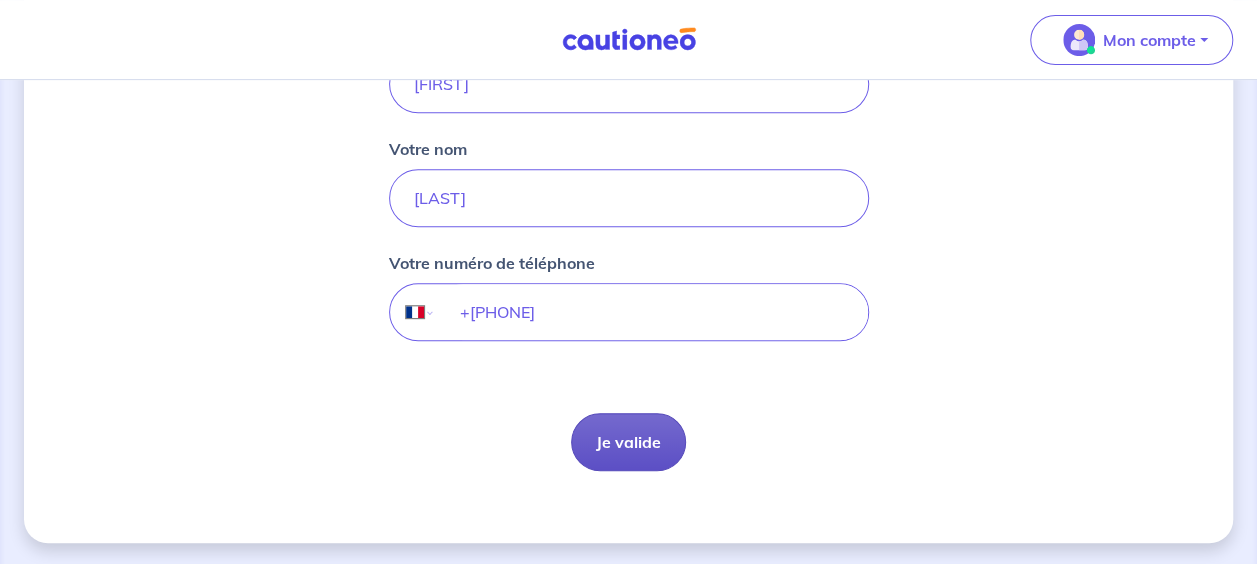 click on "Je valide" at bounding box center (628, 442) 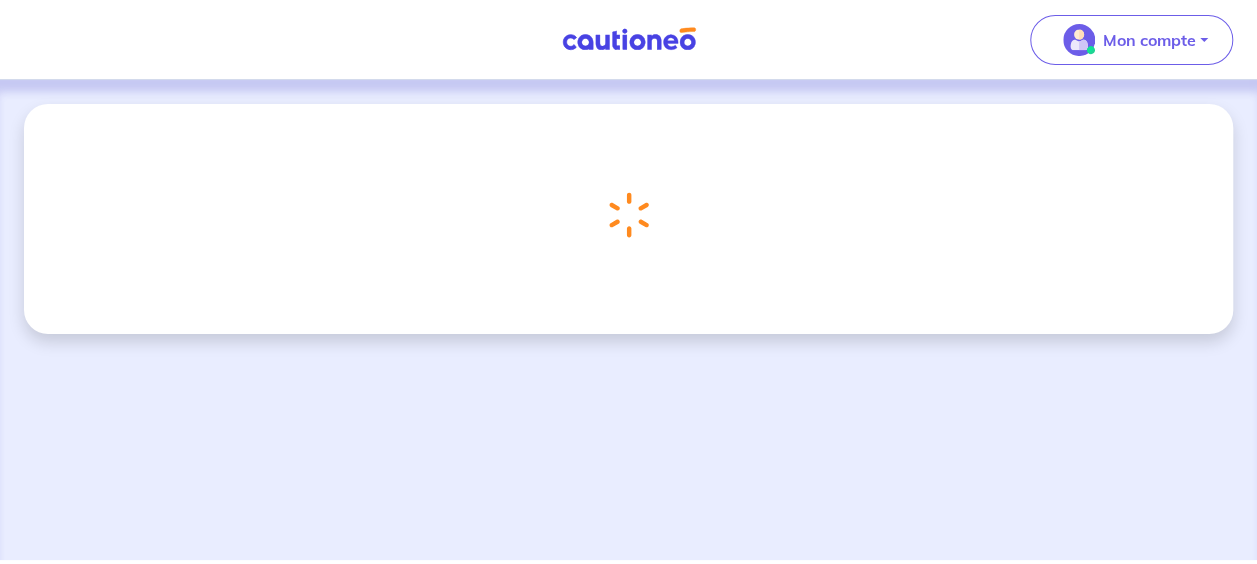 scroll, scrollTop: 0, scrollLeft: 0, axis: both 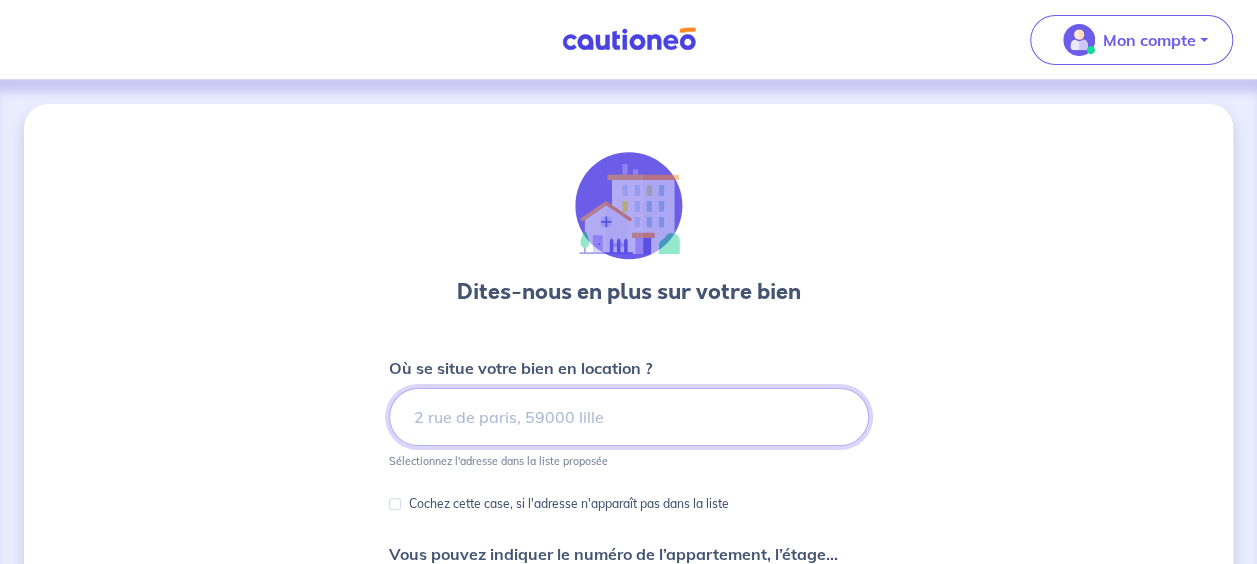 click at bounding box center [629, 417] 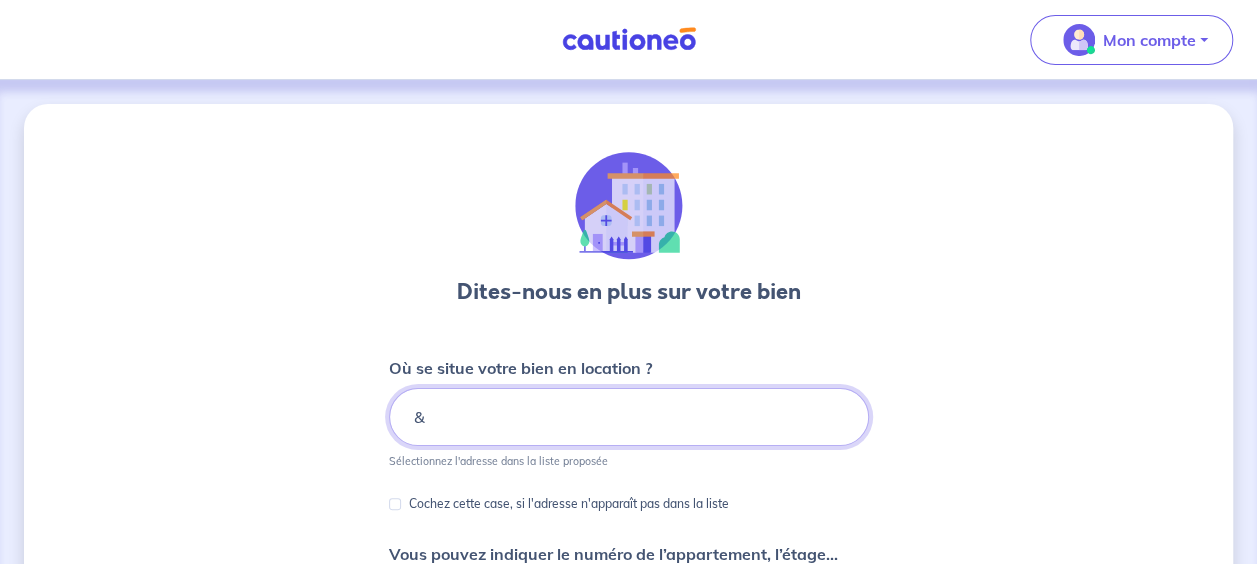type on "&" 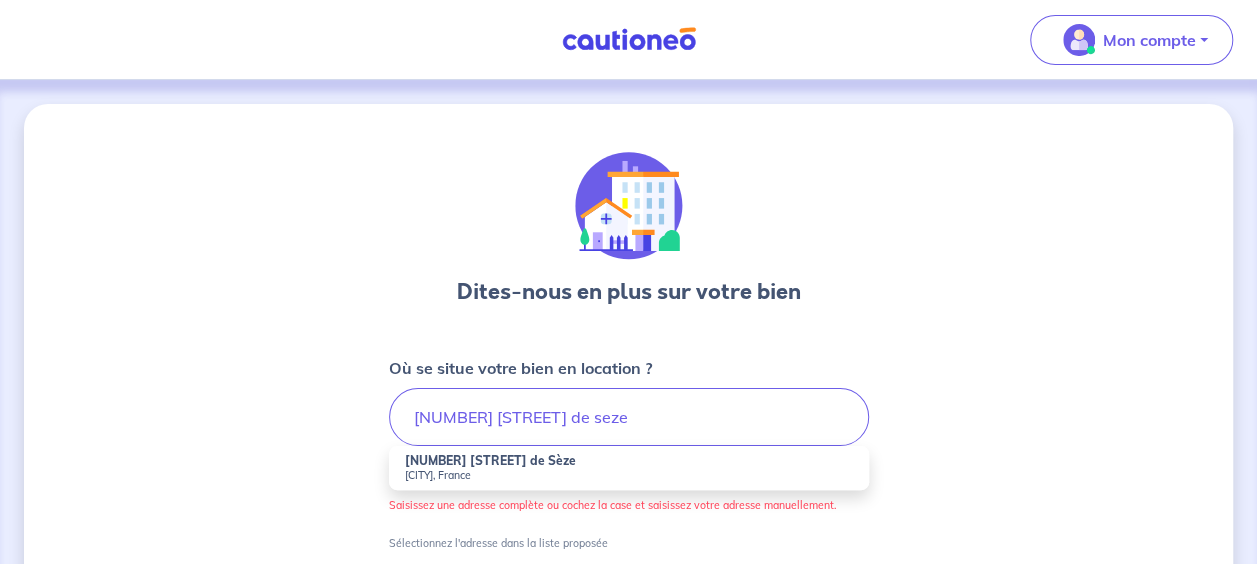click on "[CITY], France" at bounding box center [629, 475] 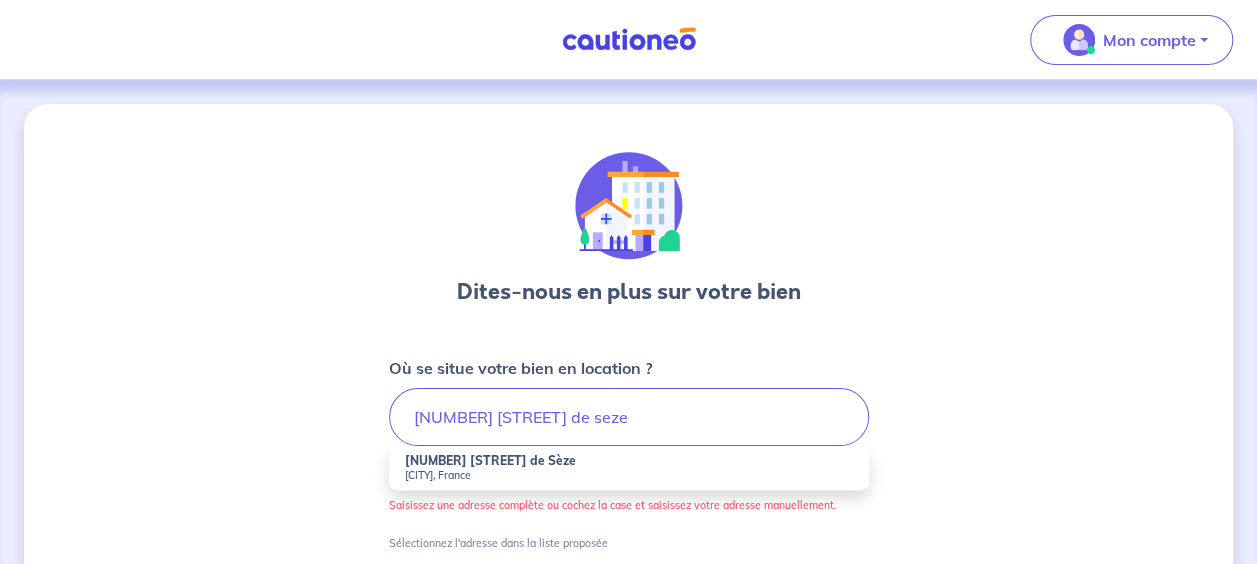type on "[NUMBER] [STREET] de Sèze, [CITY], France" 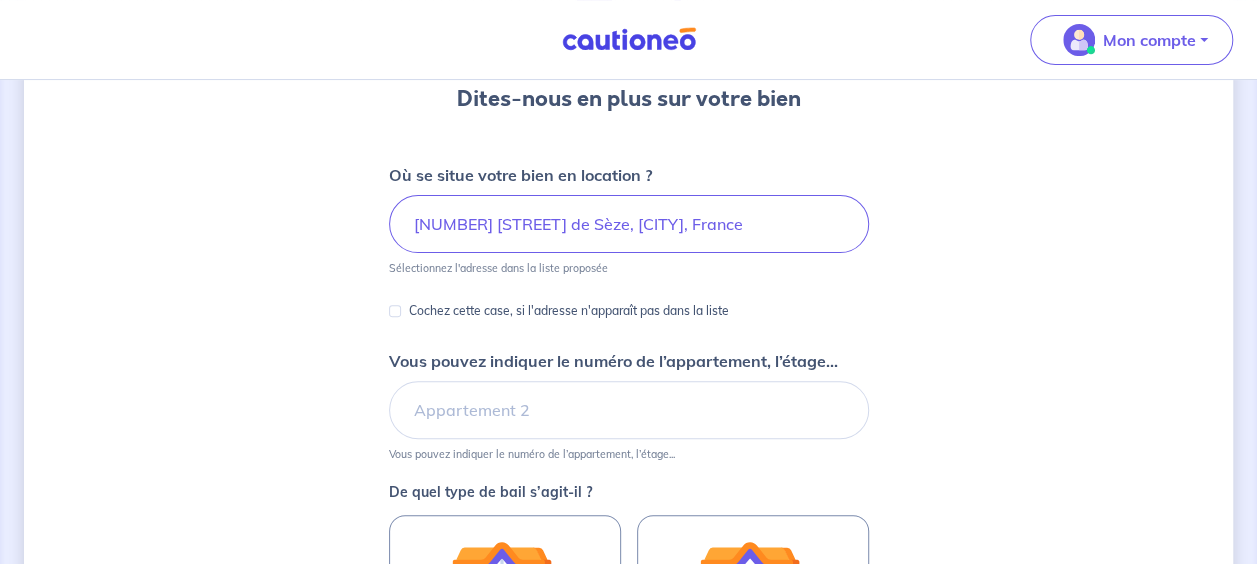 scroll, scrollTop: 196, scrollLeft: 0, axis: vertical 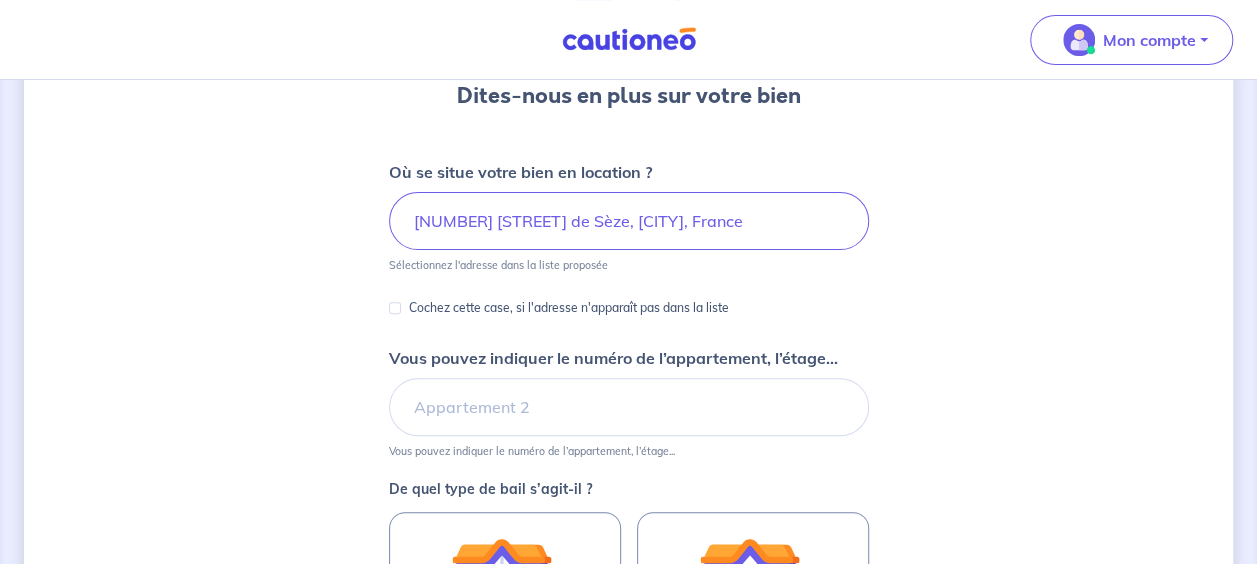 click on "Vous pouvez indiquer le numéro de l’appartement, l’étage... Vous pouvez indiquer le numéro de l’appartement, l’étage..." at bounding box center (629, 402) 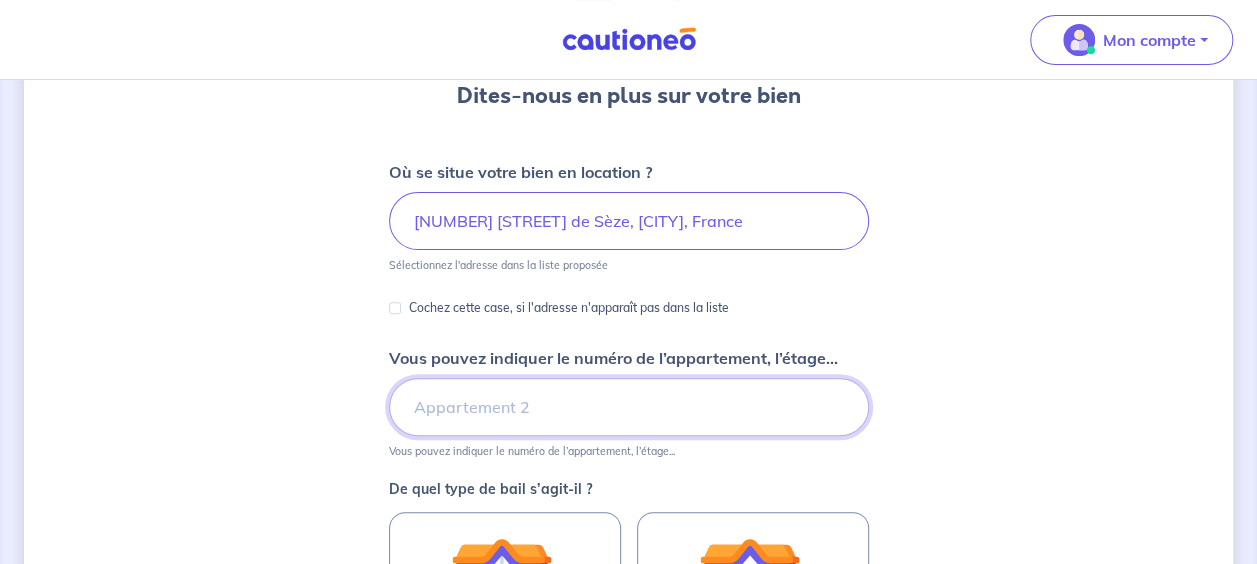 click on "Vous pouvez indiquer le numéro de l’appartement, l’étage..." at bounding box center [629, 407] 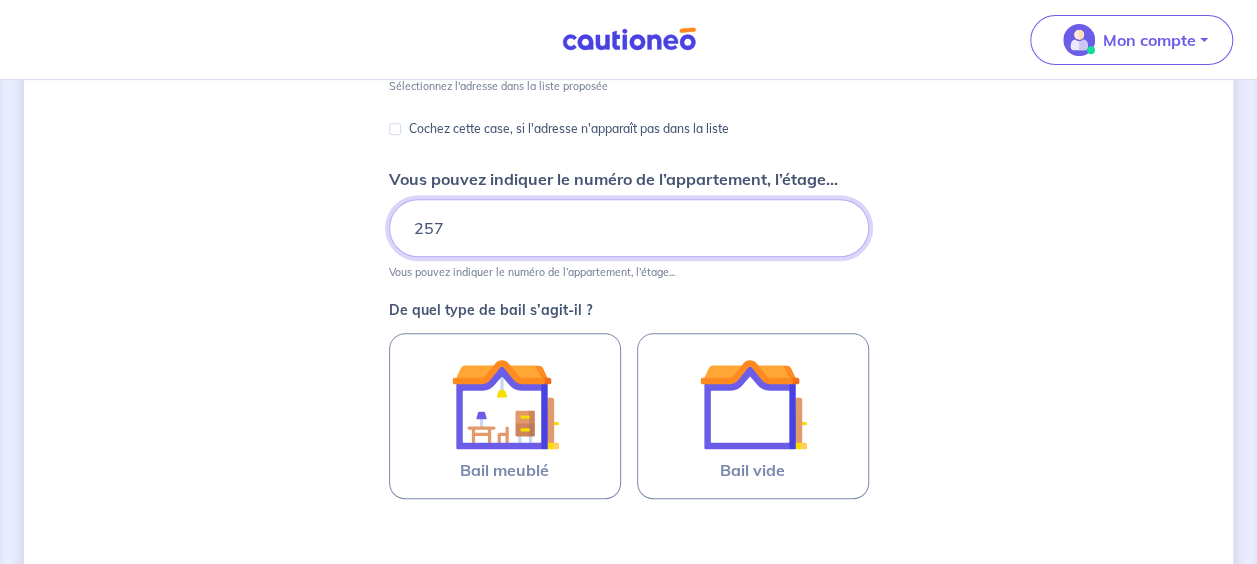 scroll, scrollTop: 380, scrollLeft: 0, axis: vertical 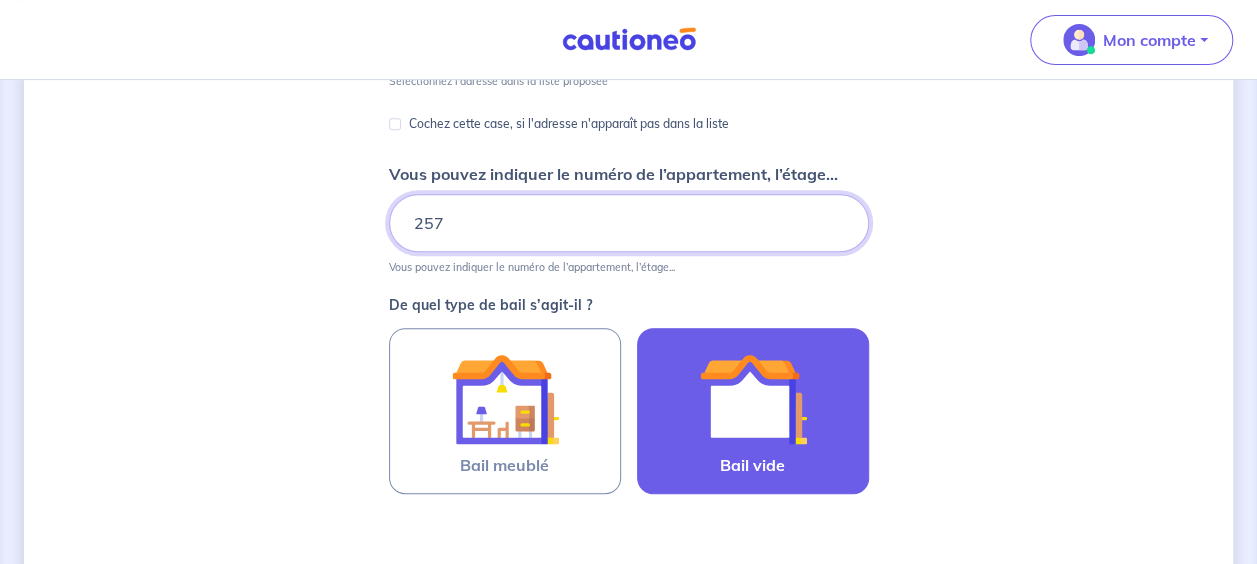 type on "257" 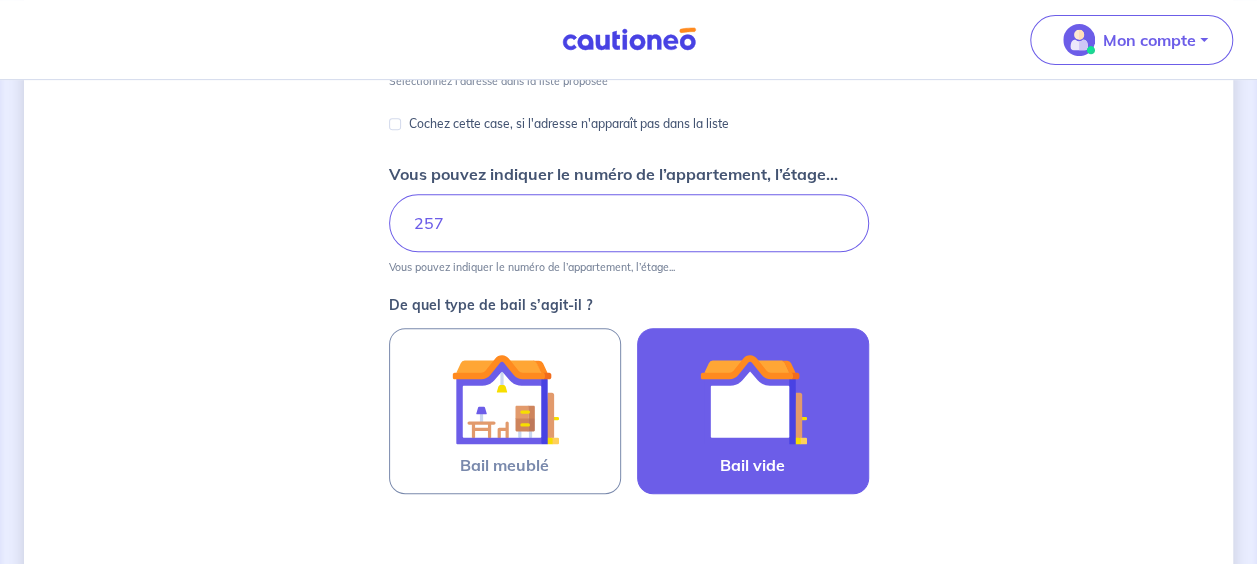 click at bounding box center [753, 399] 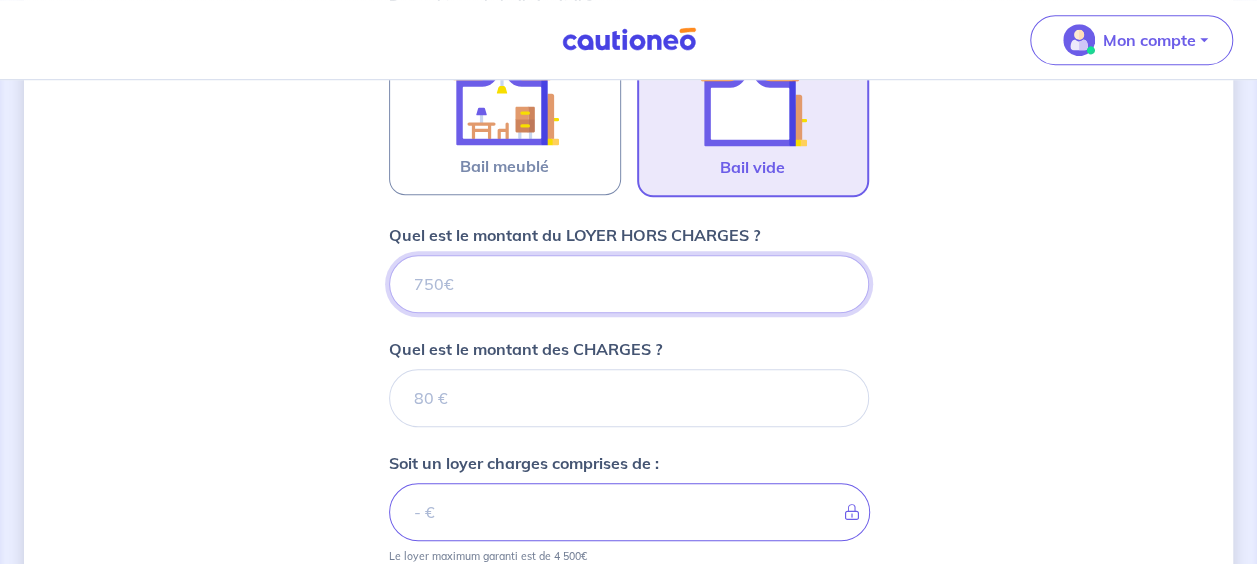 scroll, scrollTop: 554, scrollLeft: 0, axis: vertical 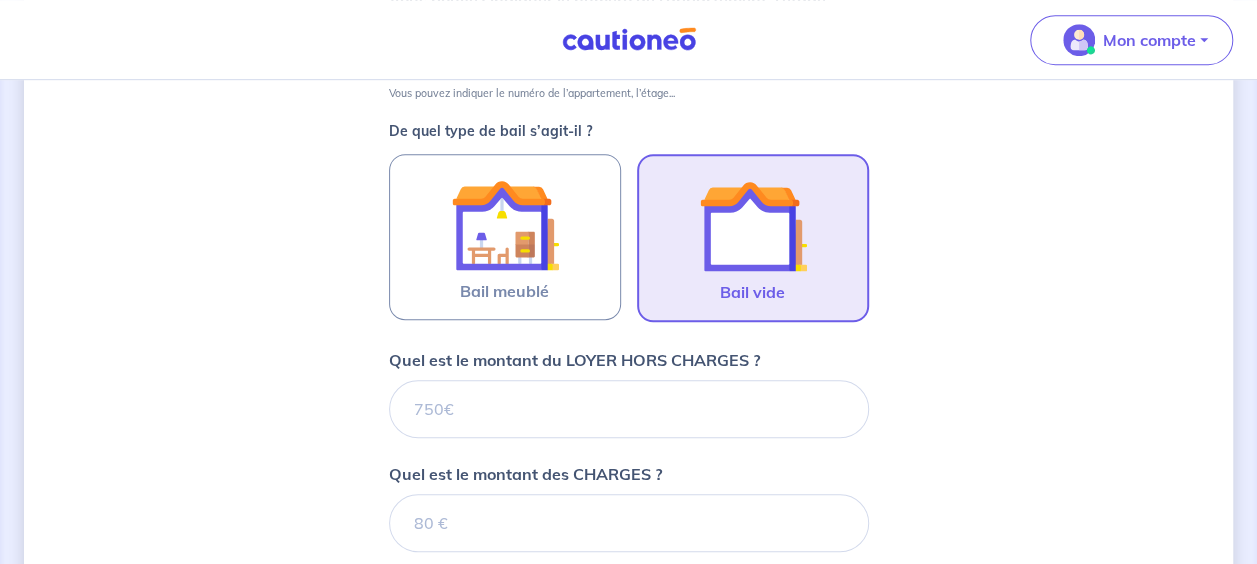 click on "Quel est le montant du LOYER HORS CHARGES ?" at bounding box center (574, 360) 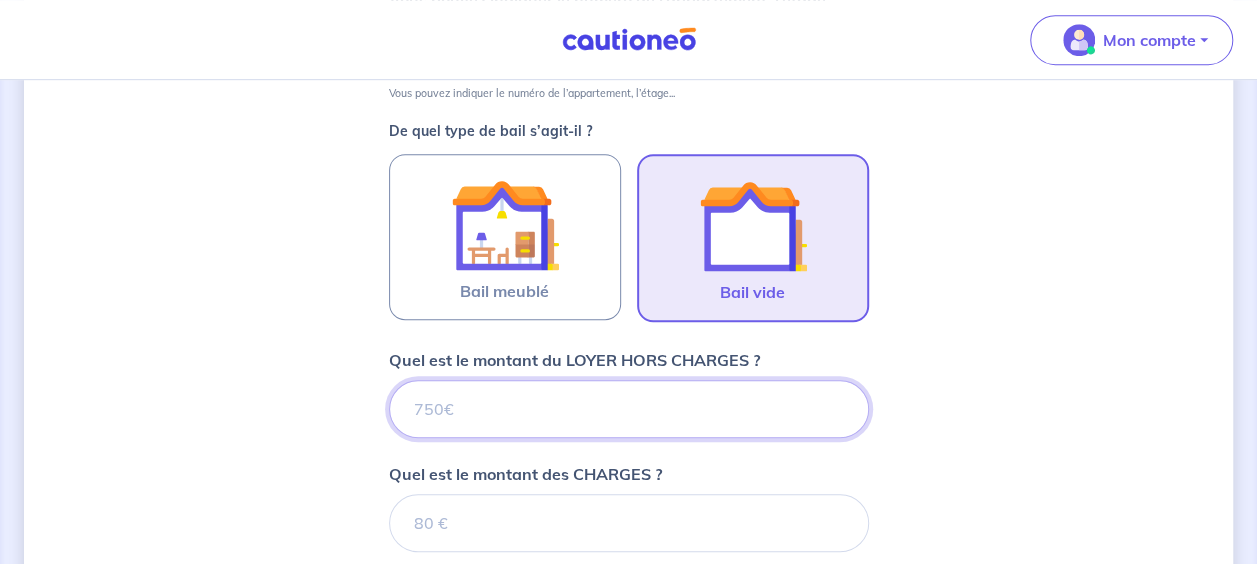 click on "Quel est le montant du LOYER HORS CHARGES ?" at bounding box center (629, 409) 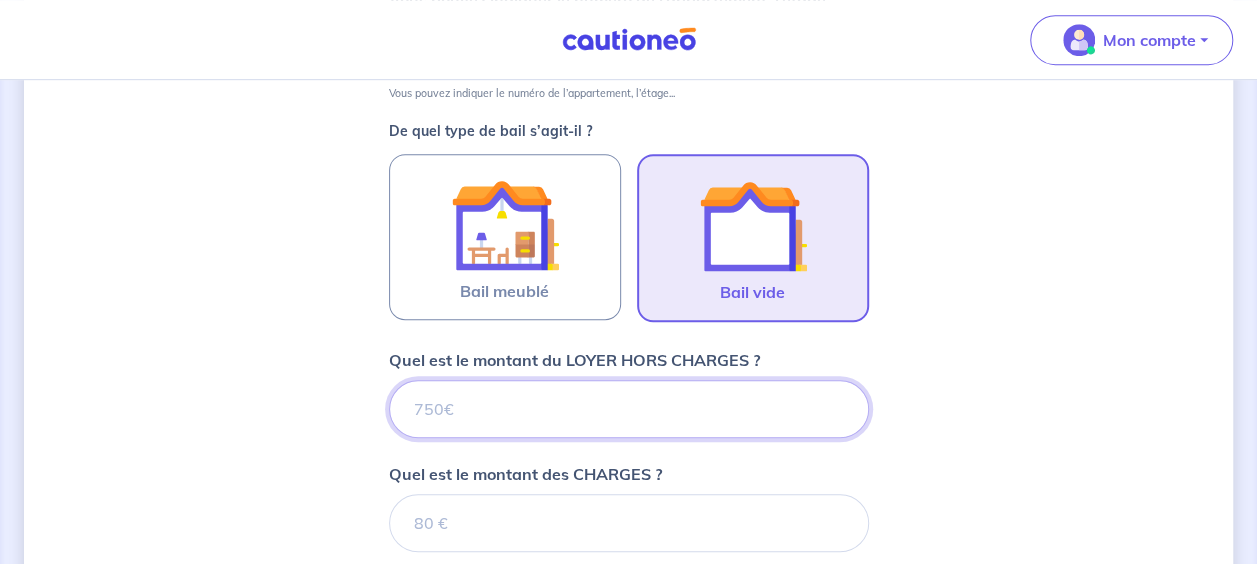 type on "[NUMBER]" 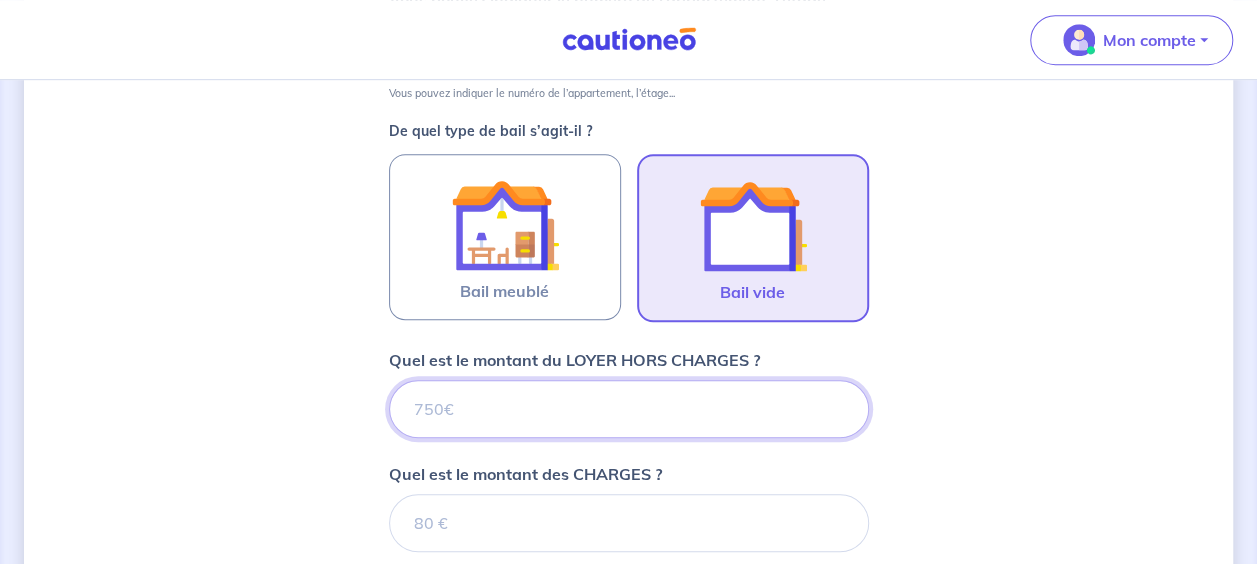 type 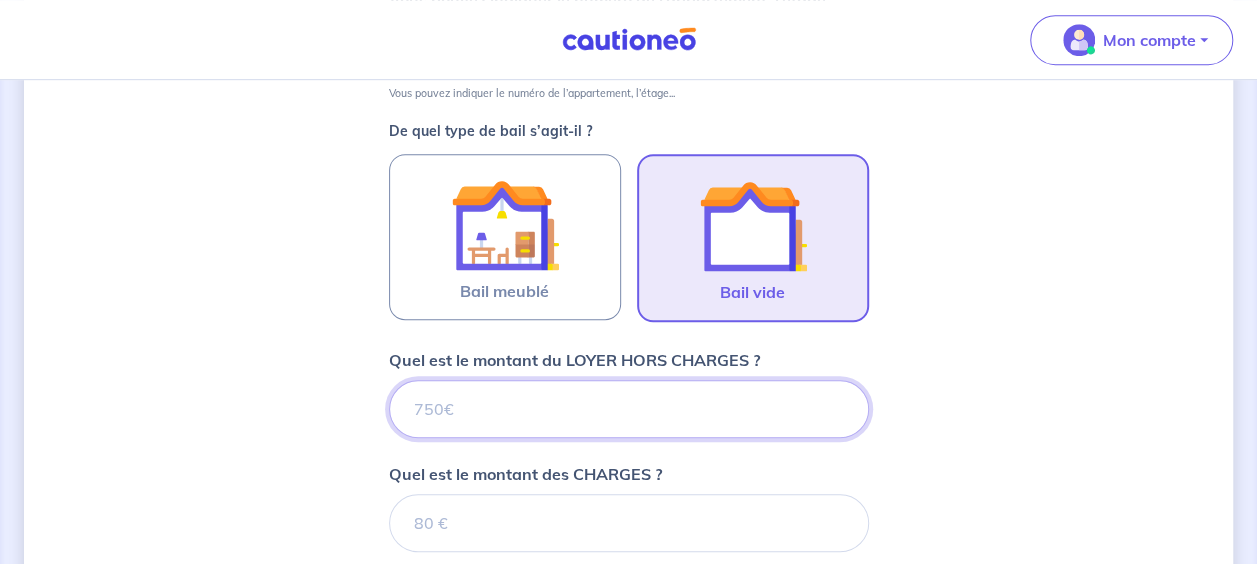 type on "[NUMBER]" 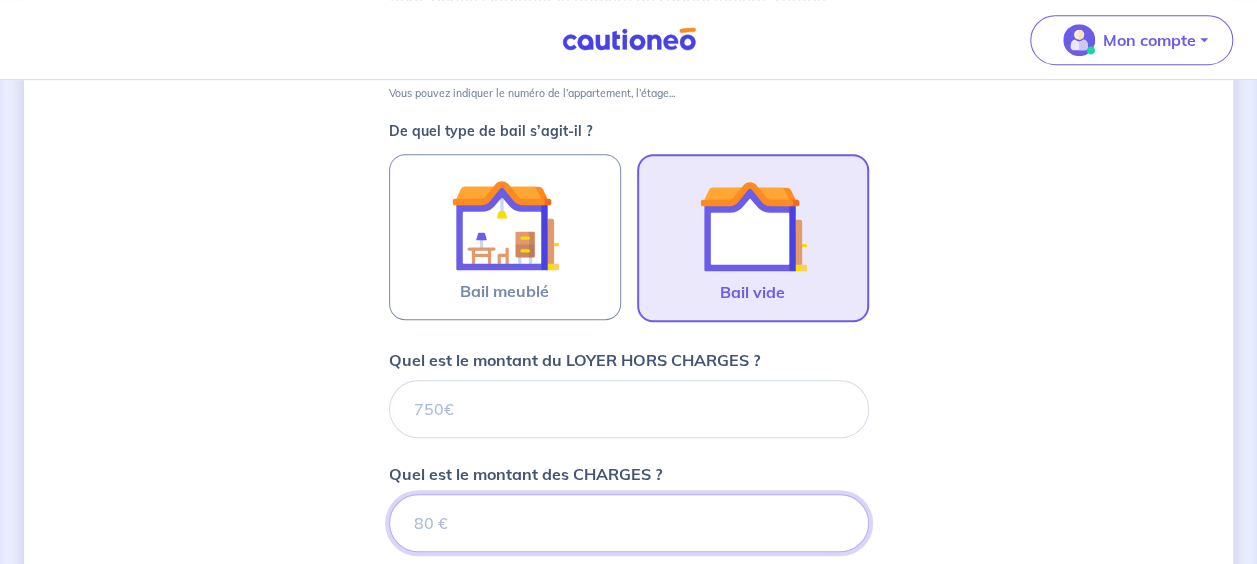 click on "Quel est le montant des CHARGES ?" at bounding box center (629, 523) 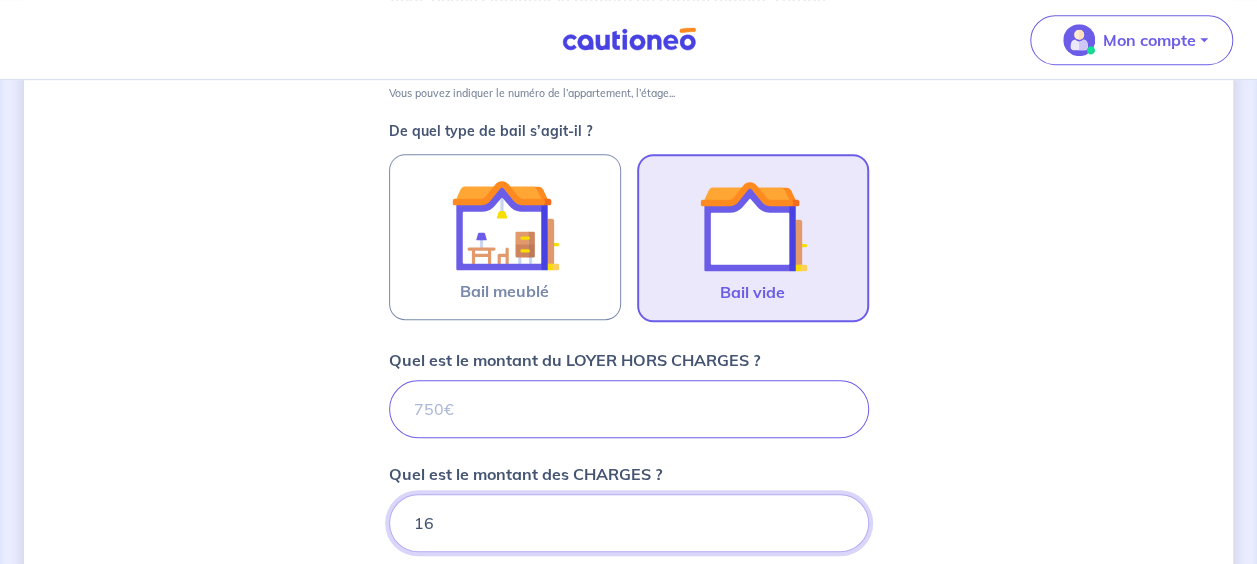 type on "160" 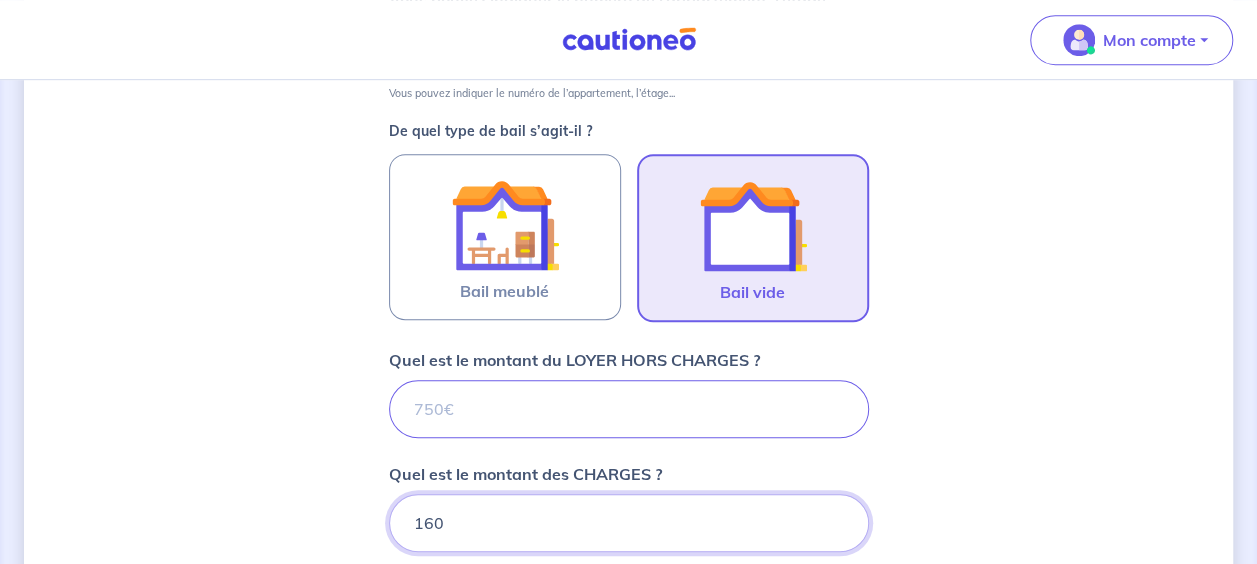 type on "1300" 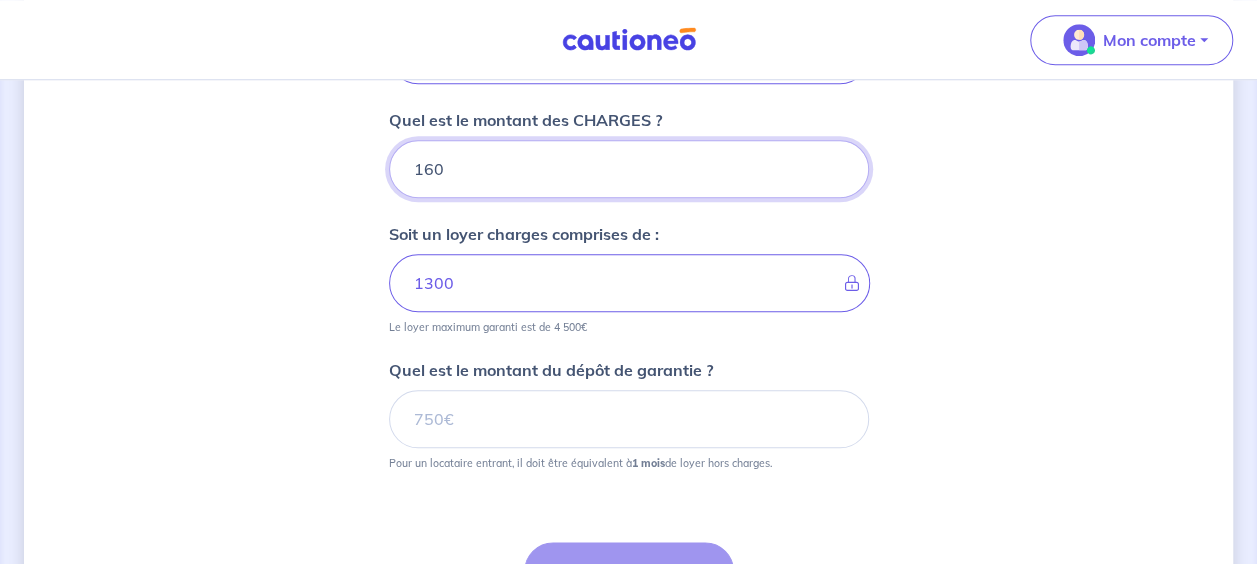 scroll, scrollTop: 931, scrollLeft: 0, axis: vertical 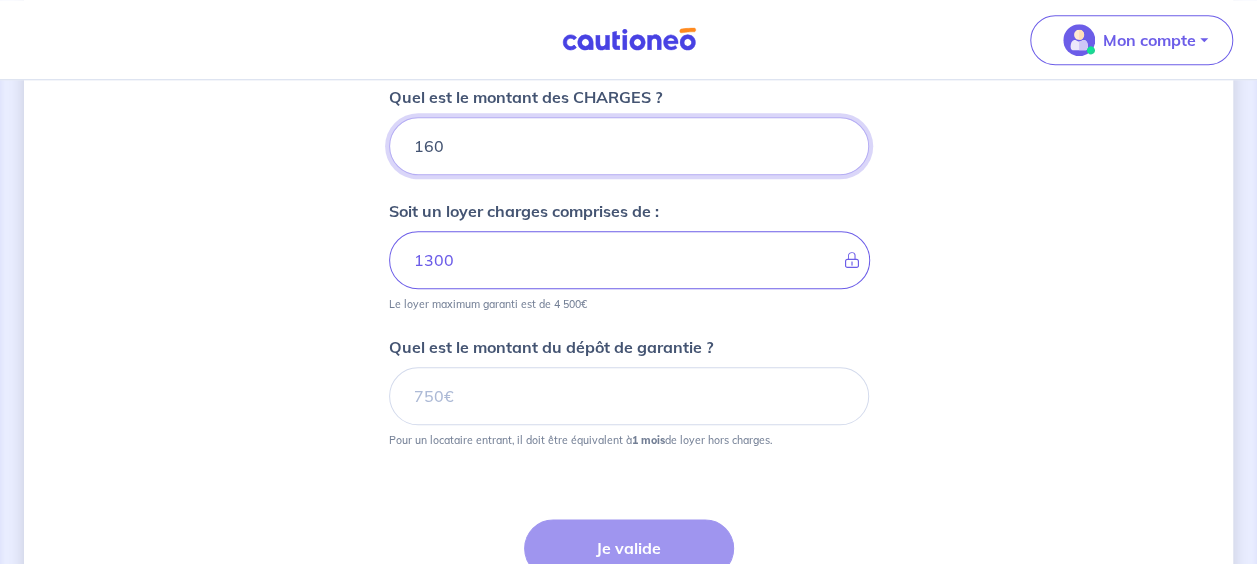 type on "160" 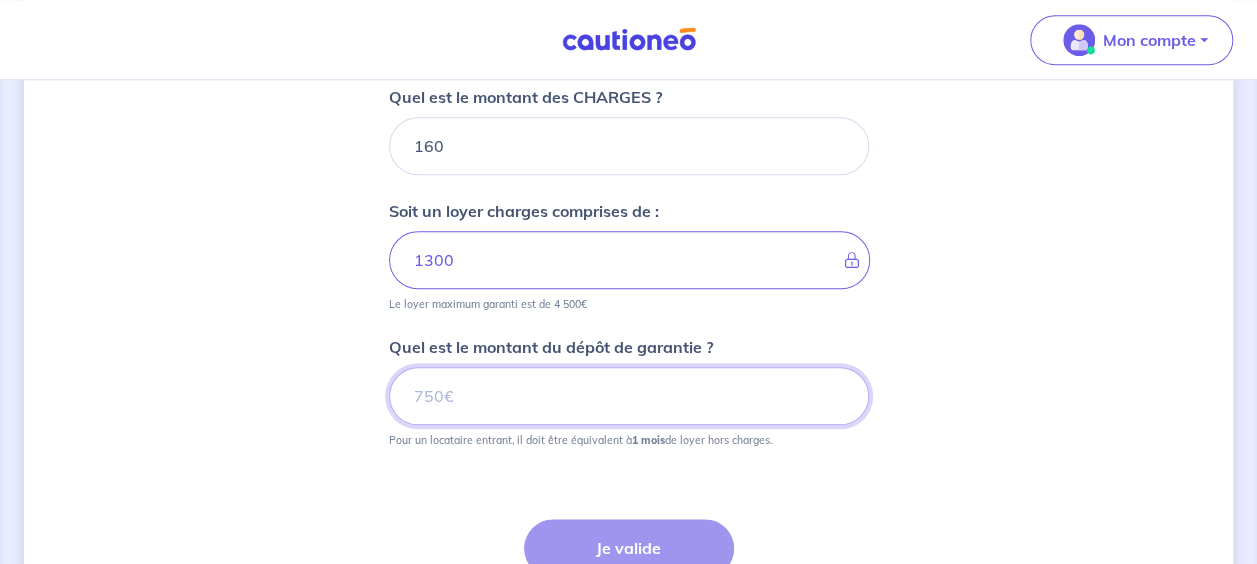 click on "Quel est le montant du dépôt de garantie ?" at bounding box center [629, 396] 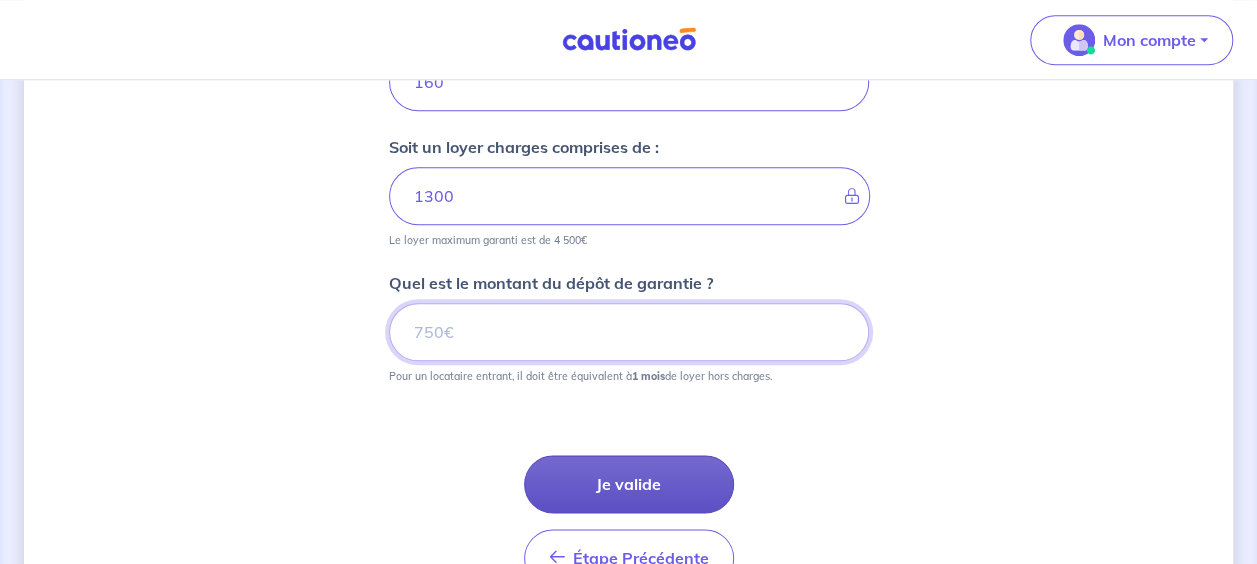type on "[NUMBER]" 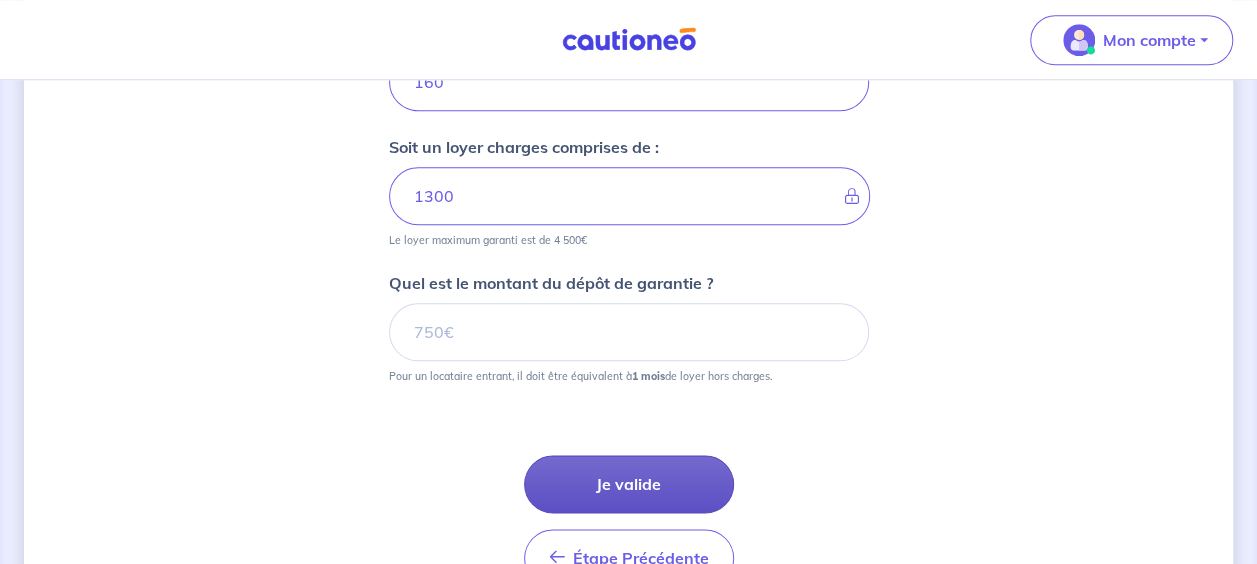 click on "Je valide" at bounding box center [629, 484] 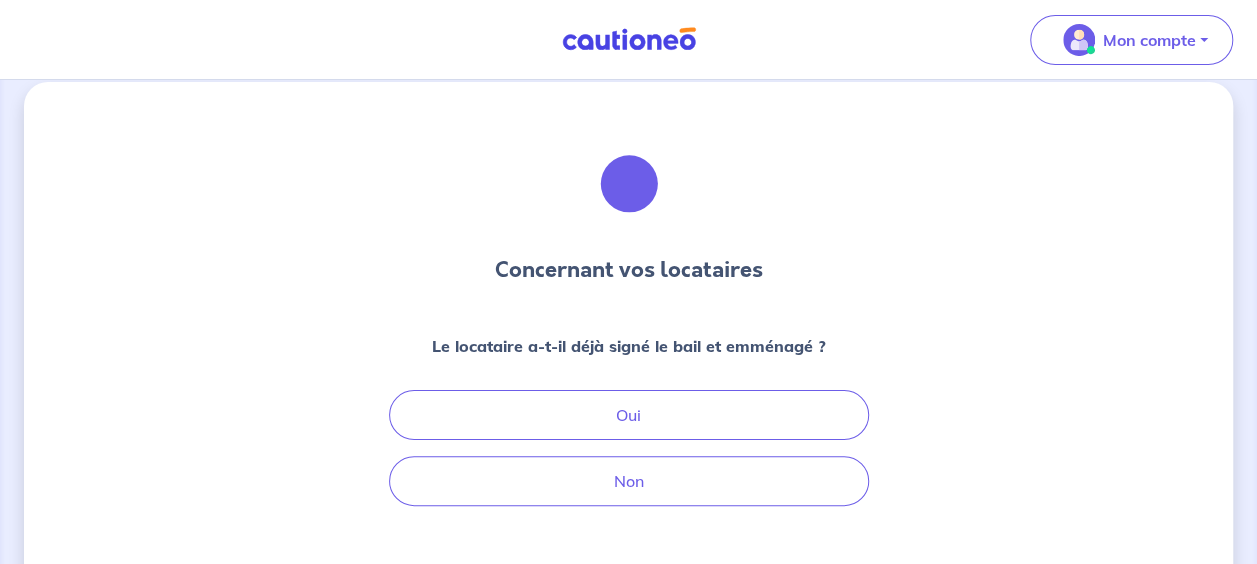 scroll, scrollTop: 0, scrollLeft: 0, axis: both 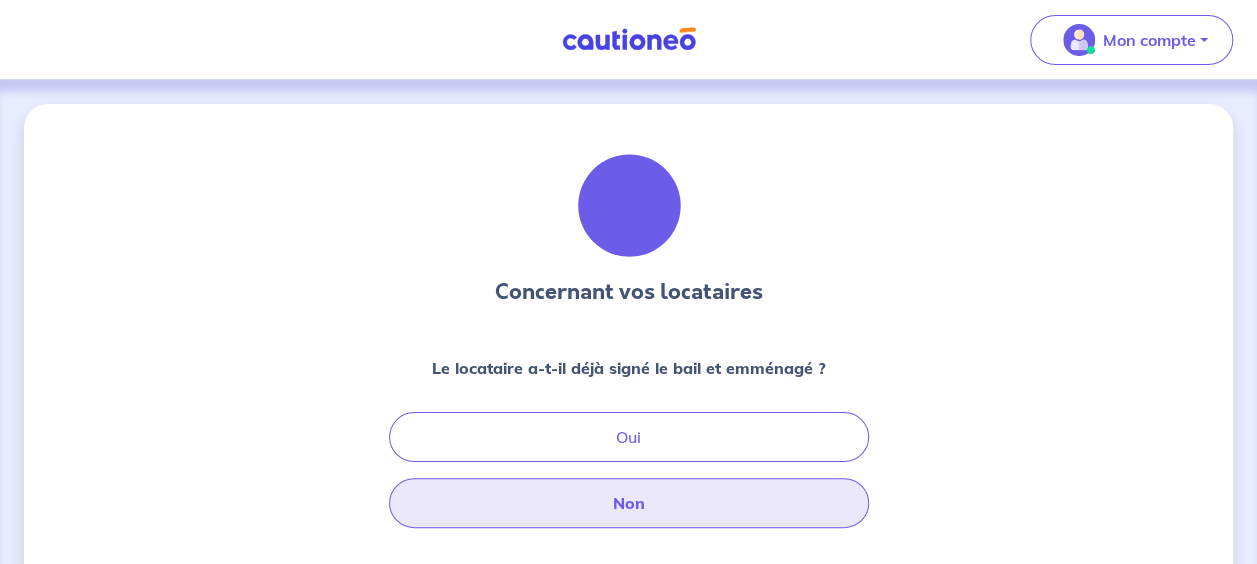click on "Non" at bounding box center (629, 503) 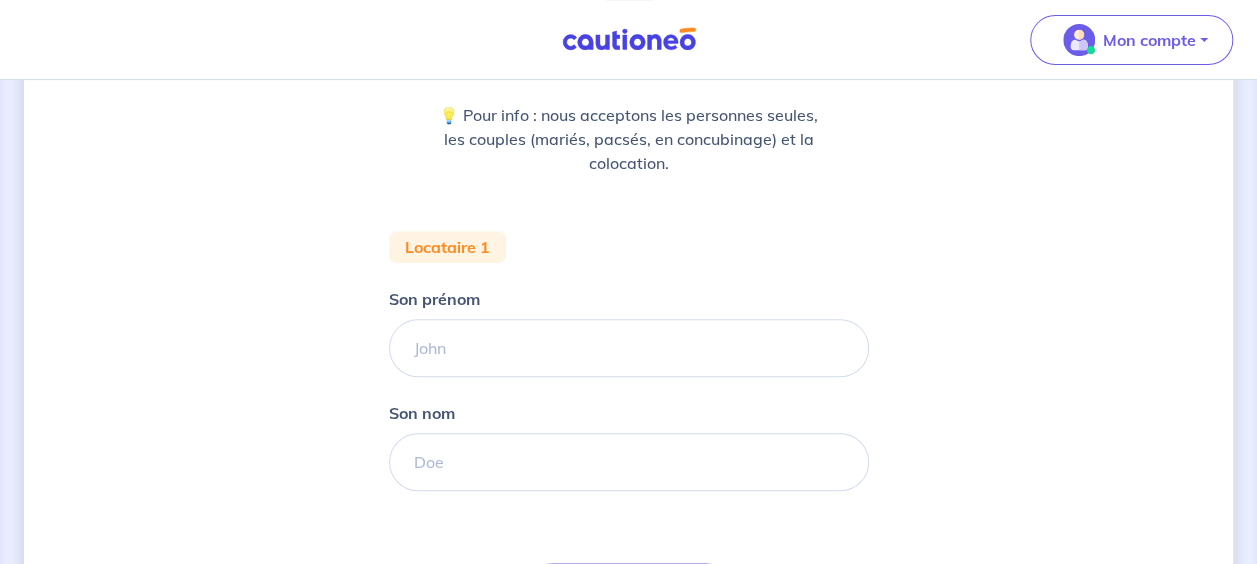 scroll, scrollTop: 282, scrollLeft: 0, axis: vertical 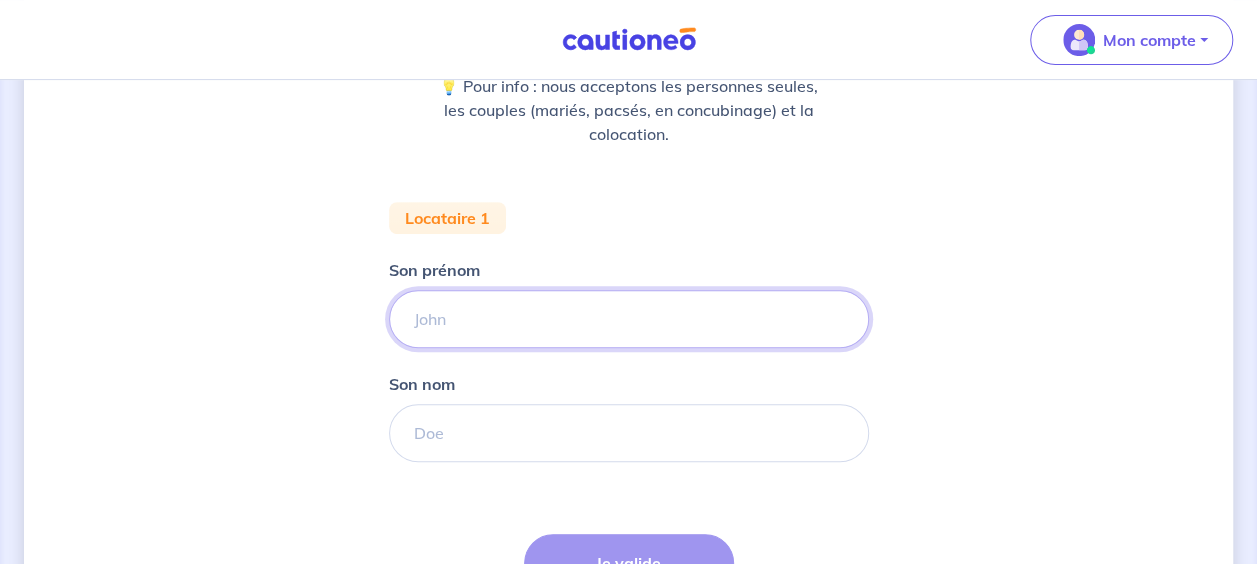 click on "Son prénom" at bounding box center (629, 319) 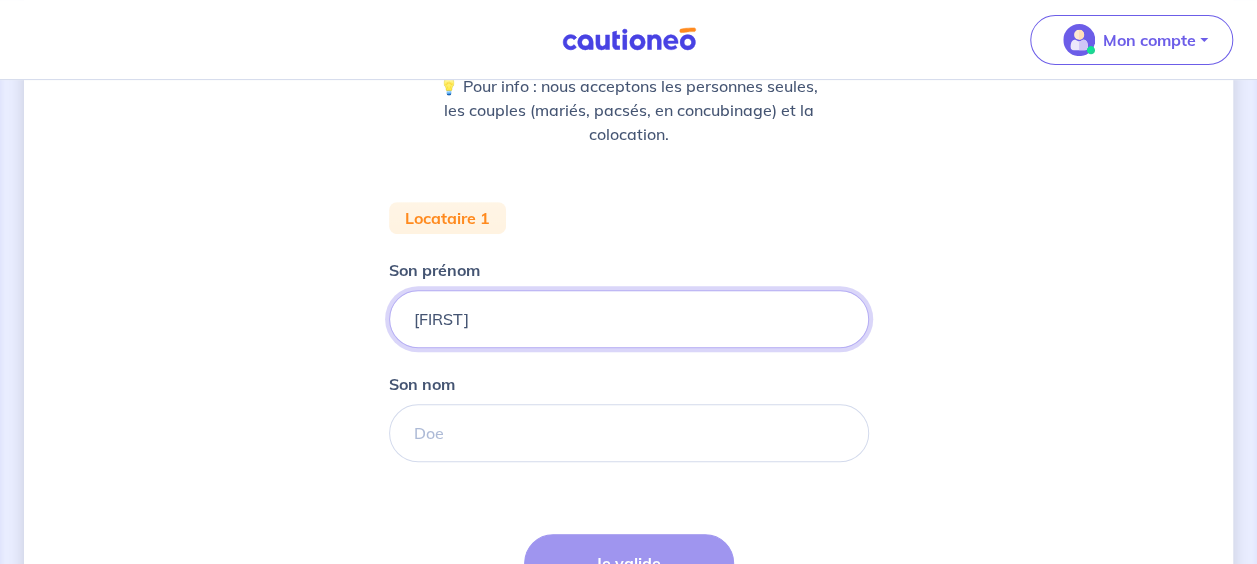 type on "[FIRST]" 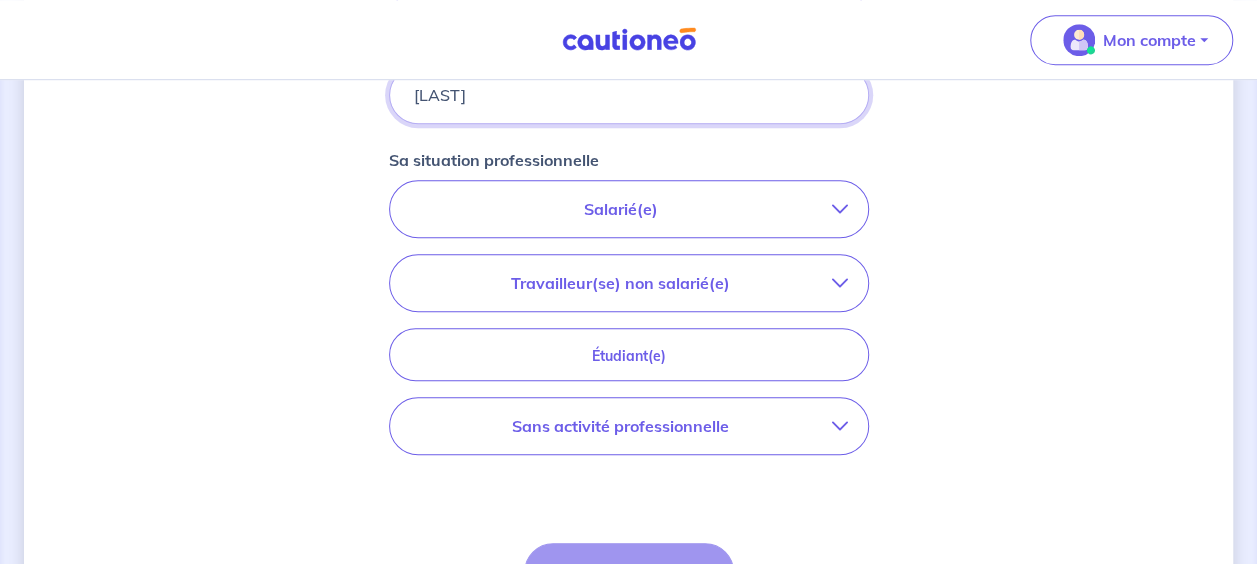 scroll, scrollTop: 686, scrollLeft: 0, axis: vertical 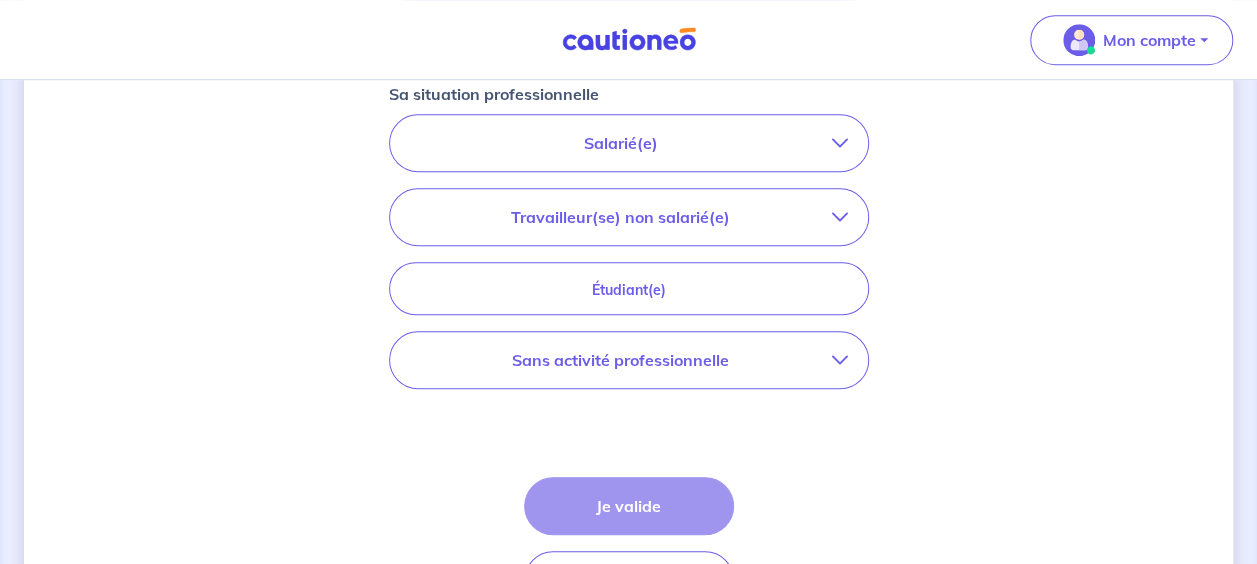 type on "[LAST]" 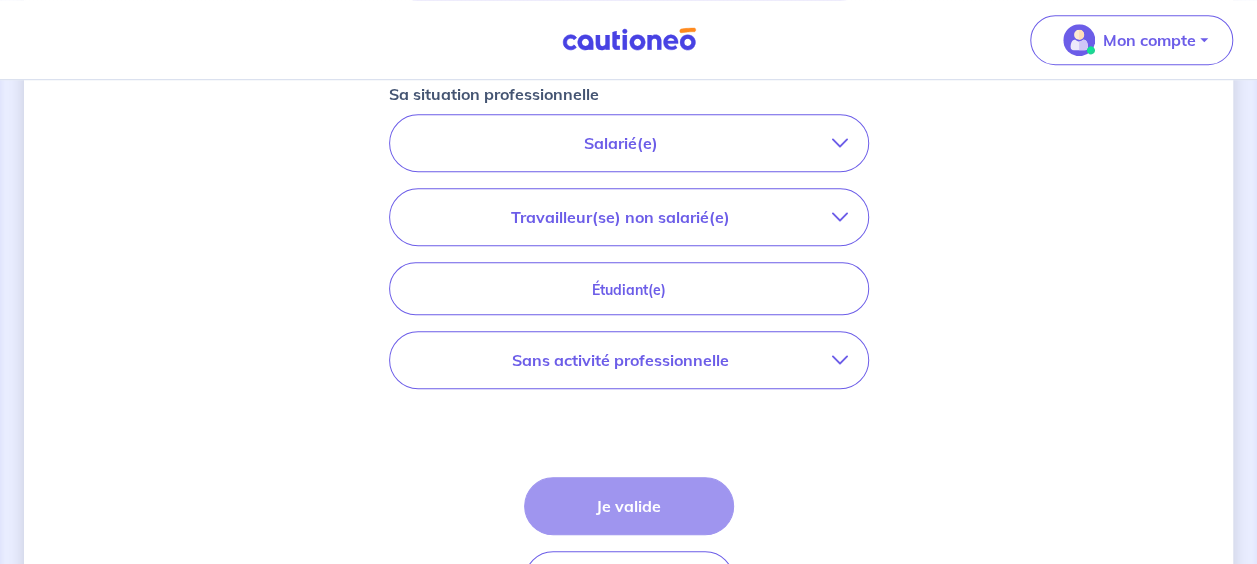 click on "Salarié(e)" at bounding box center (629, 143) 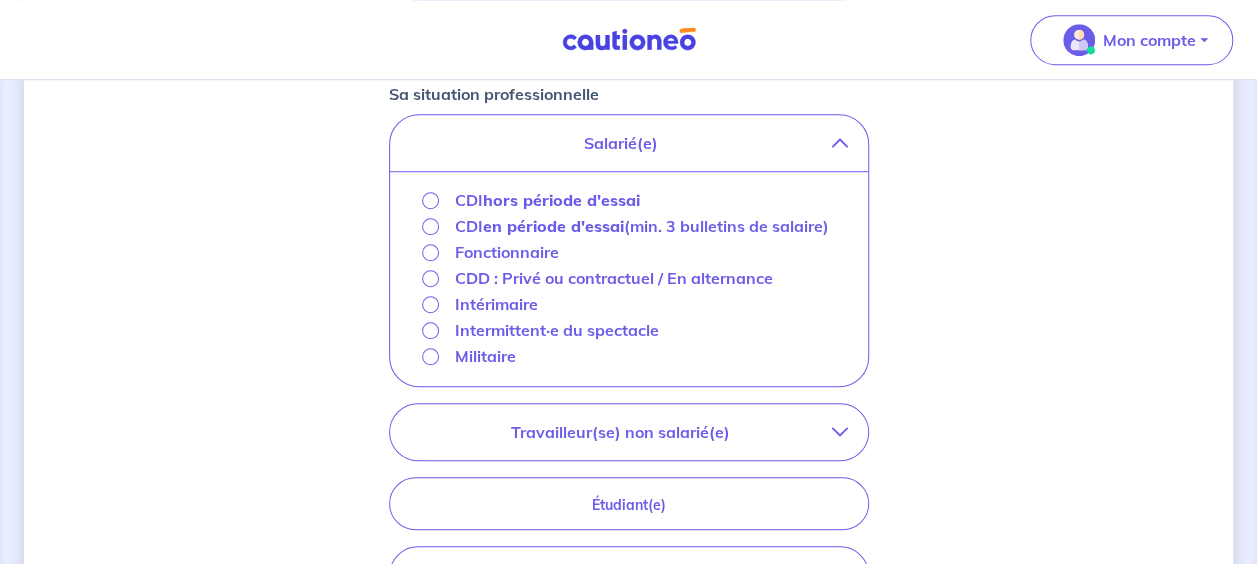 click on "hors période d'essai" at bounding box center [561, 200] 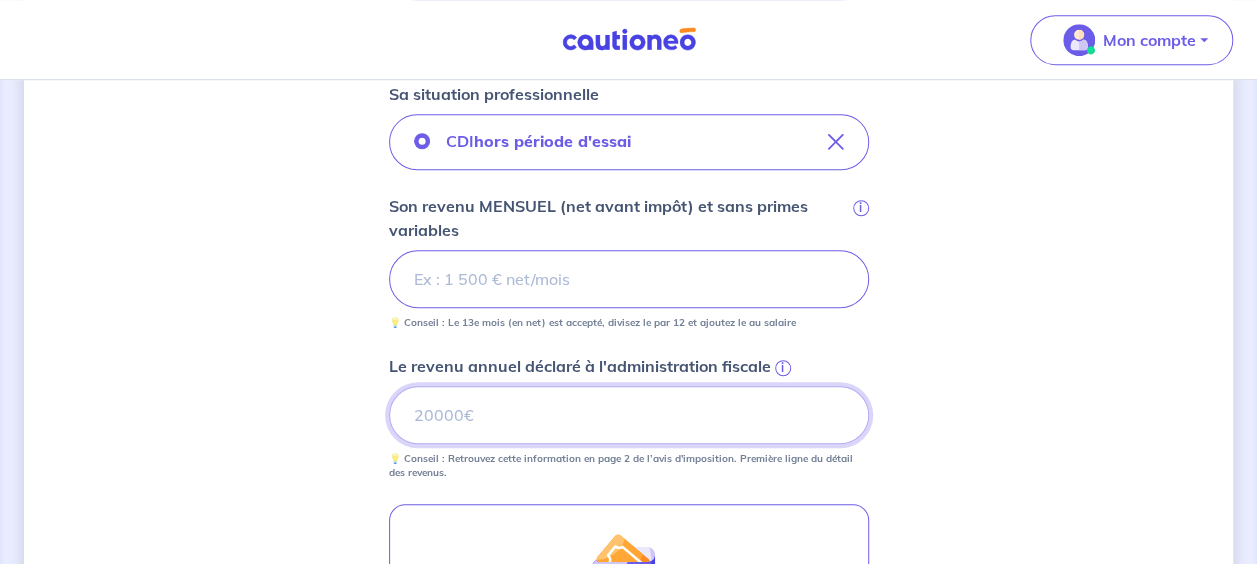 click on "Le revenu annuel déclaré à l'administration fiscale i" at bounding box center (629, 415) 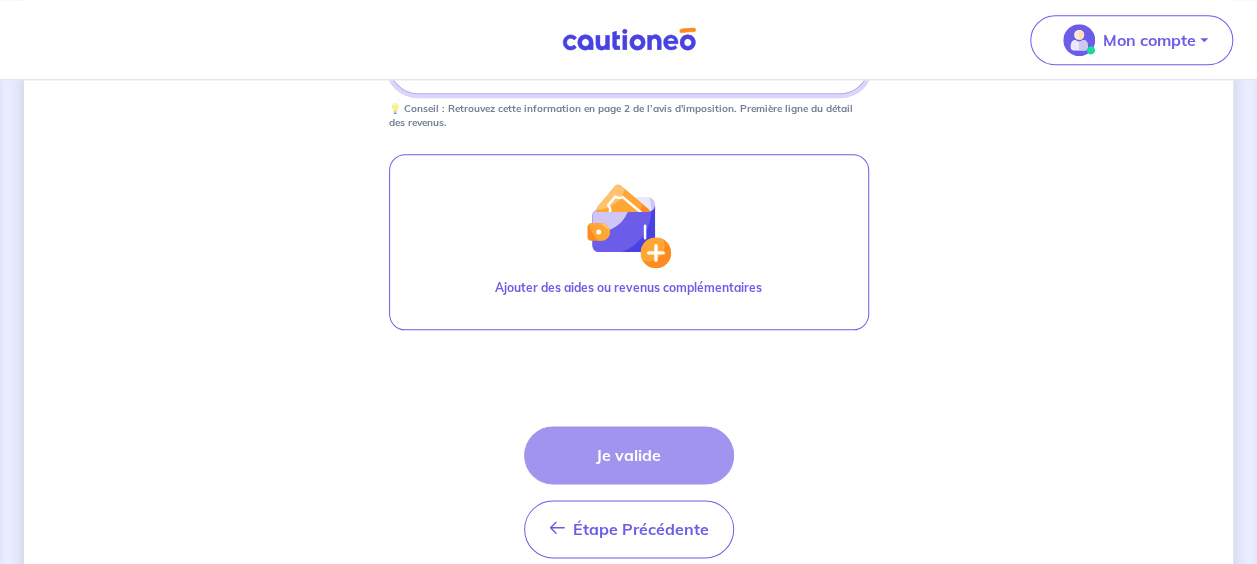 scroll, scrollTop: 1053, scrollLeft: 0, axis: vertical 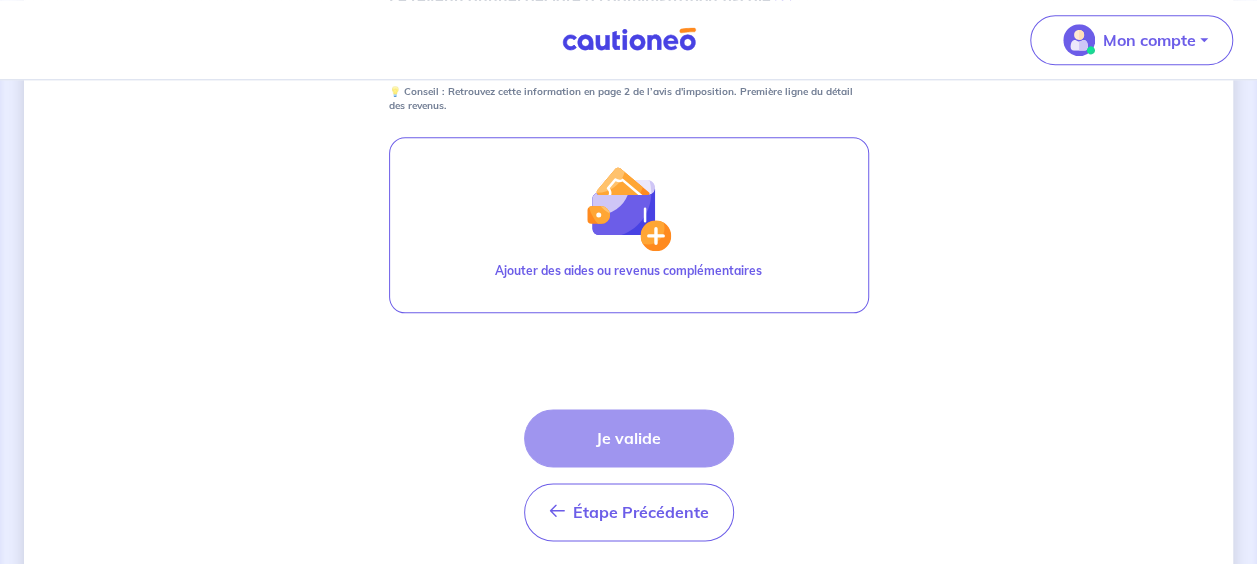 click on "Étape Précédente Précédent Je valide Je valide" at bounding box center (629, 475) 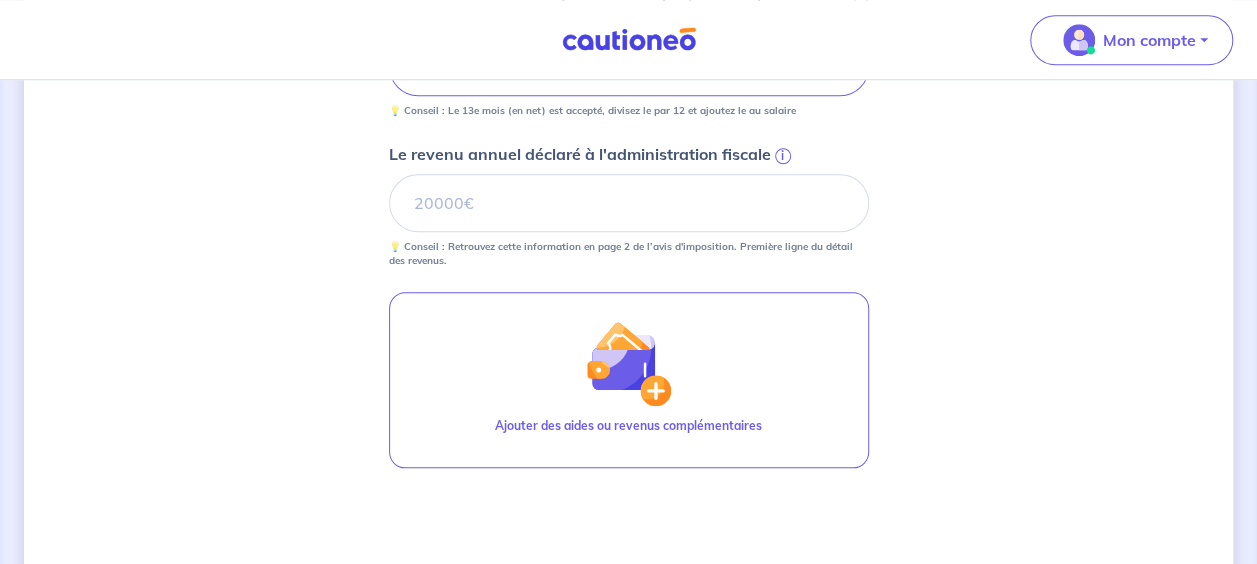 scroll, scrollTop: 896, scrollLeft: 0, axis: vertical 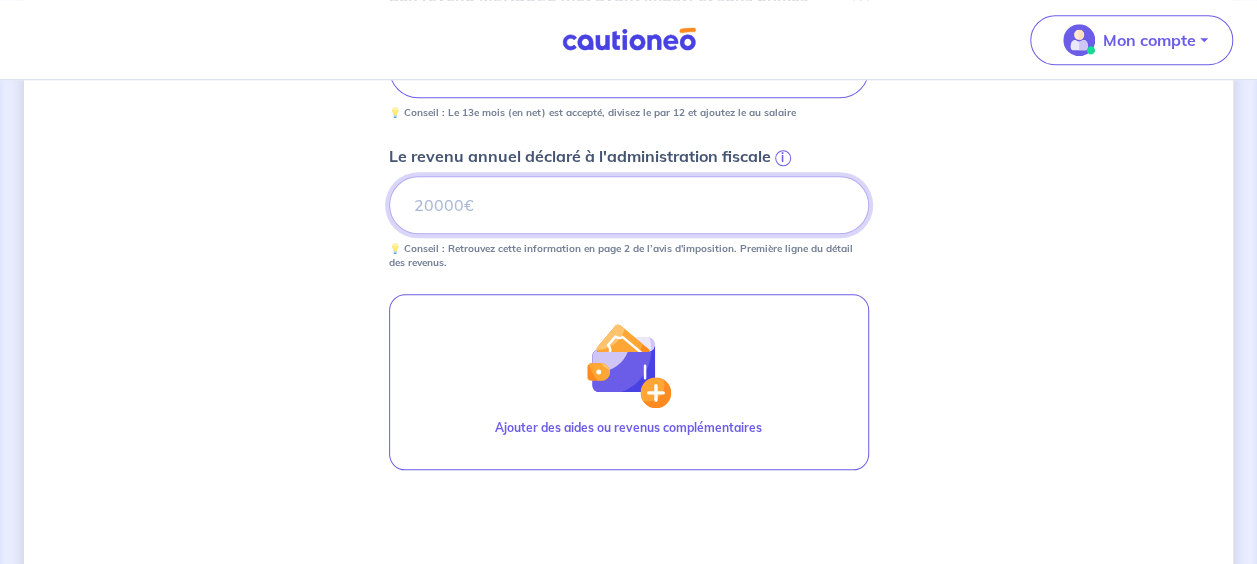 click on "Le revenu annuel déclaré à l'administration fiscale i" at bounding box center [629, 205] 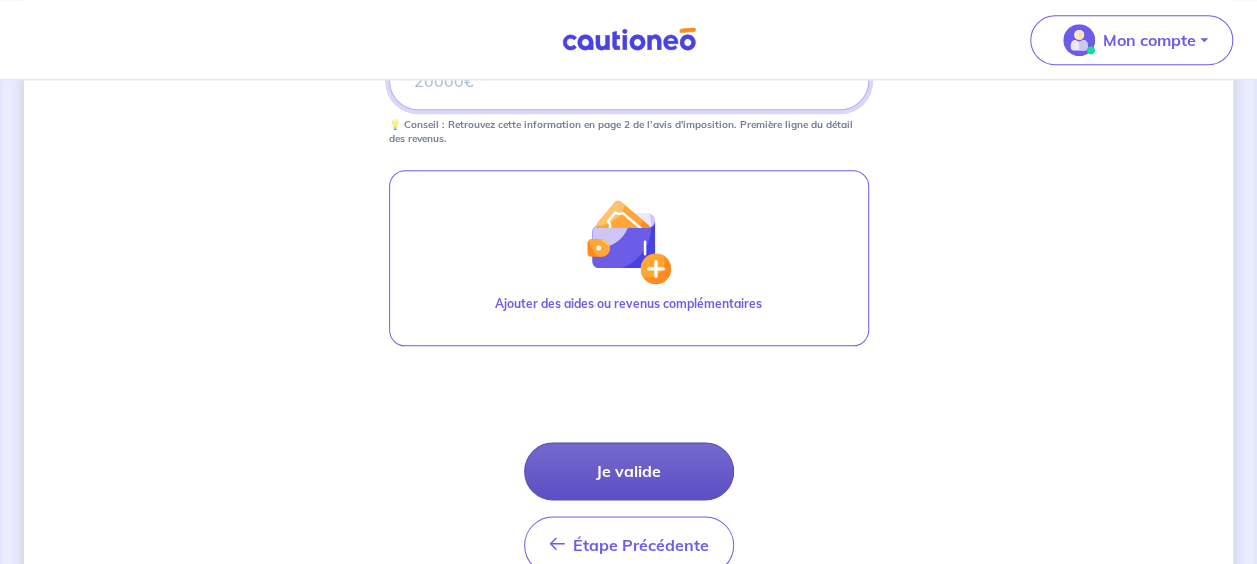 type on "[NUMBER]" 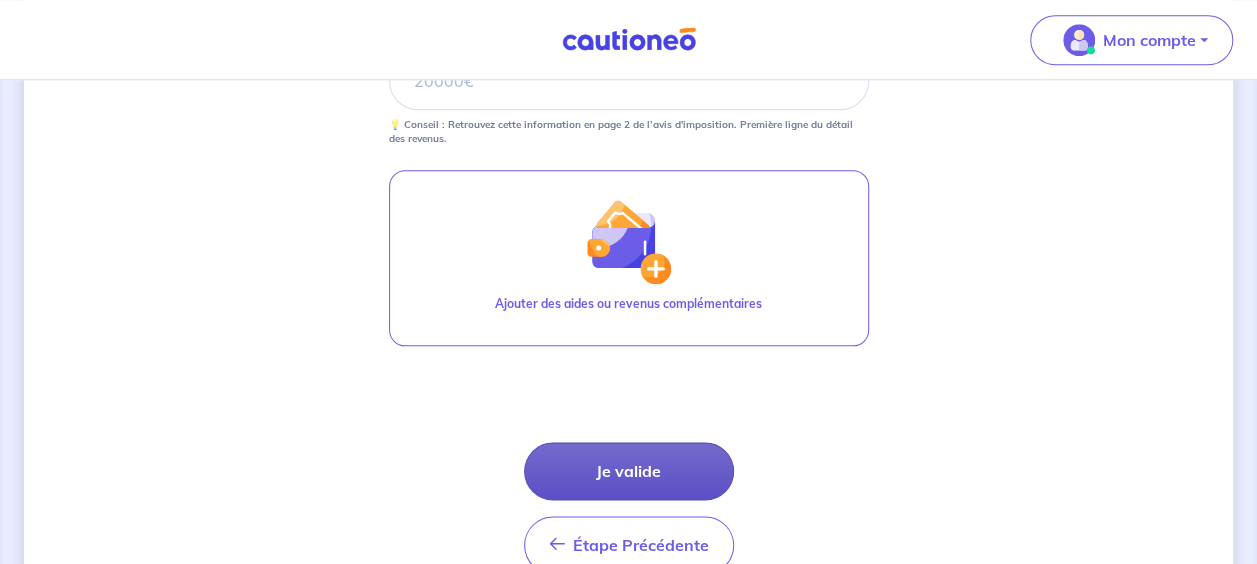 click on "Je valide" at bounding box center (629, 471) 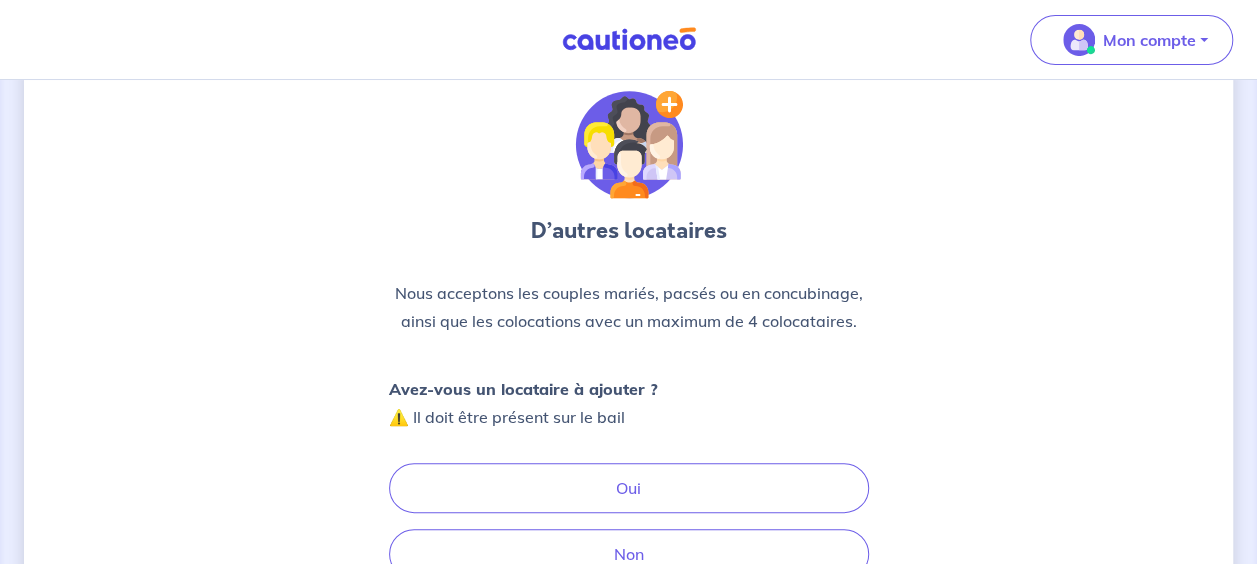 scroll, scrollTop: 0, scrollLeft: 0, axis: both 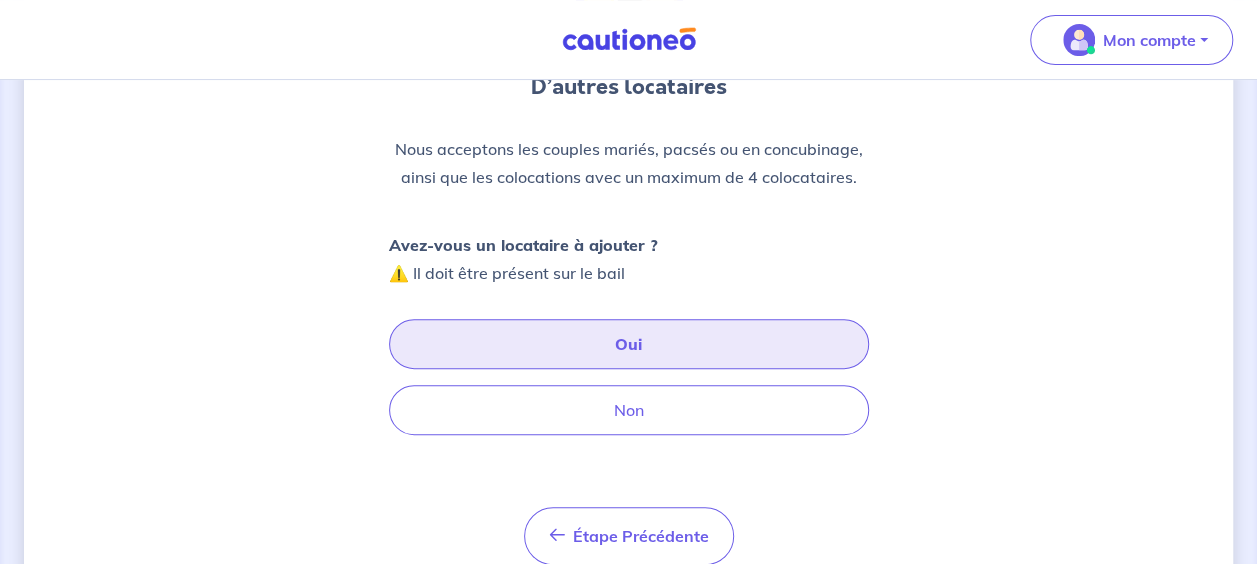 click on "Oui" at bounding box center [629, 344] 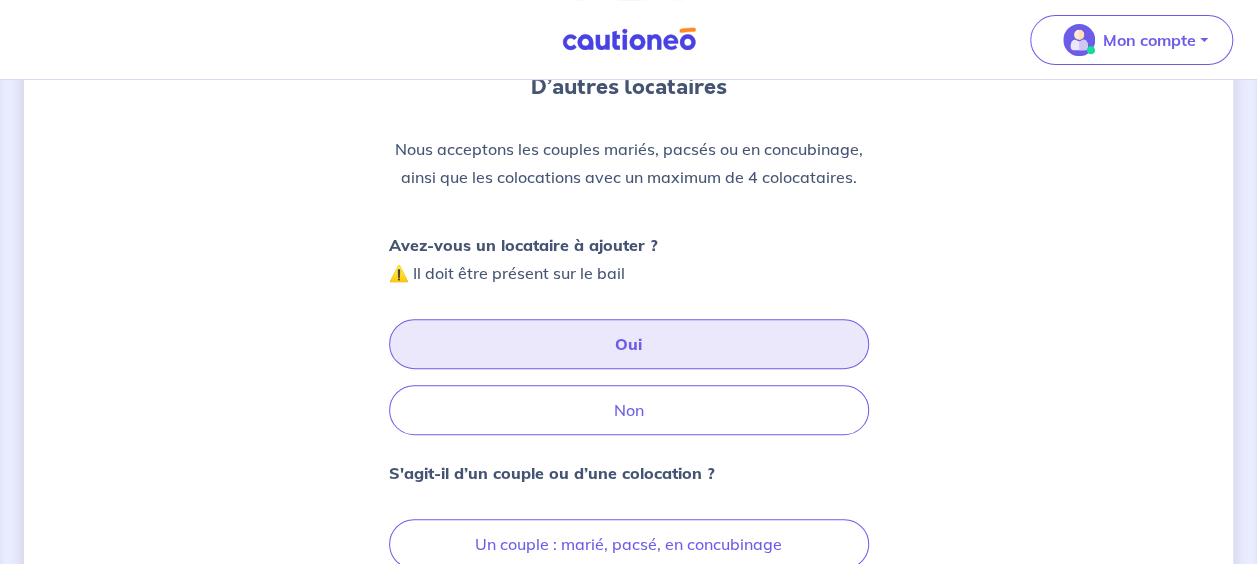 scroll, scrollTop: 384, scrollLeft: 0, axis: vertical 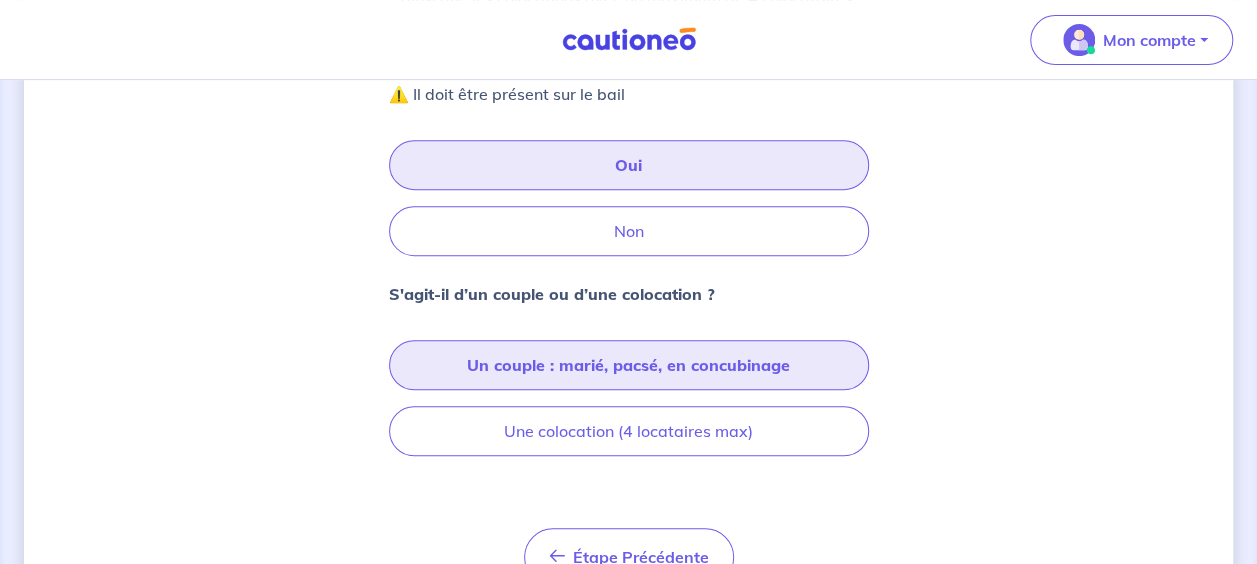 click on "Un couple : marié, pacsé, en concubinage" at bounding box center [629, 365] 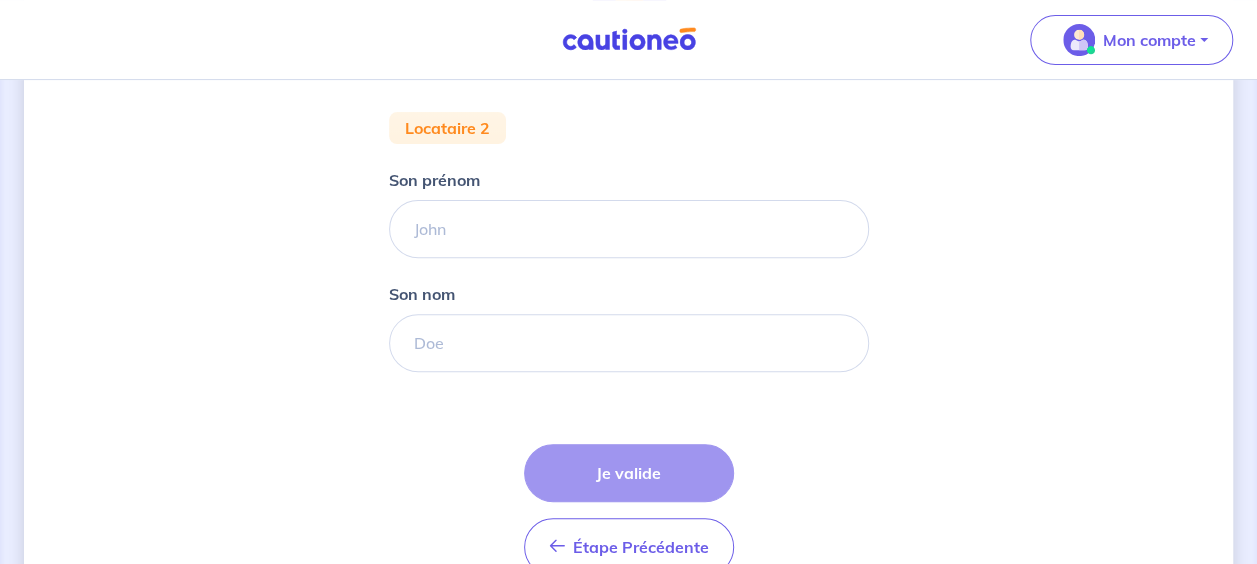 scroll, scrollTop: 250, scrollLeft: 0, axis: vertical 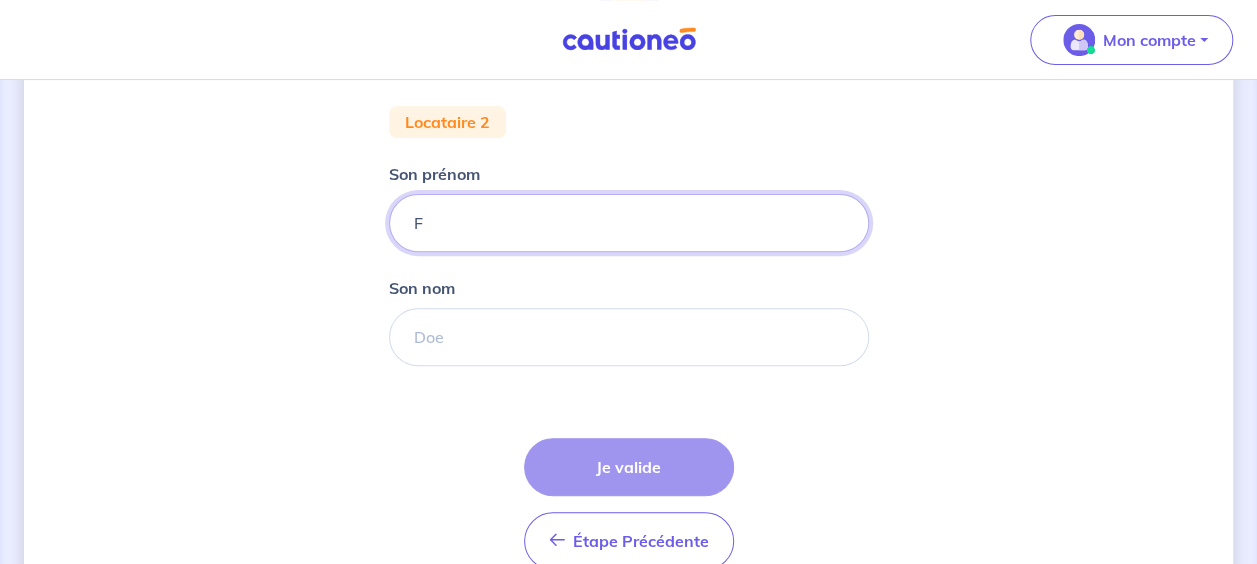 click on "F" at bounding box center (629, 223) 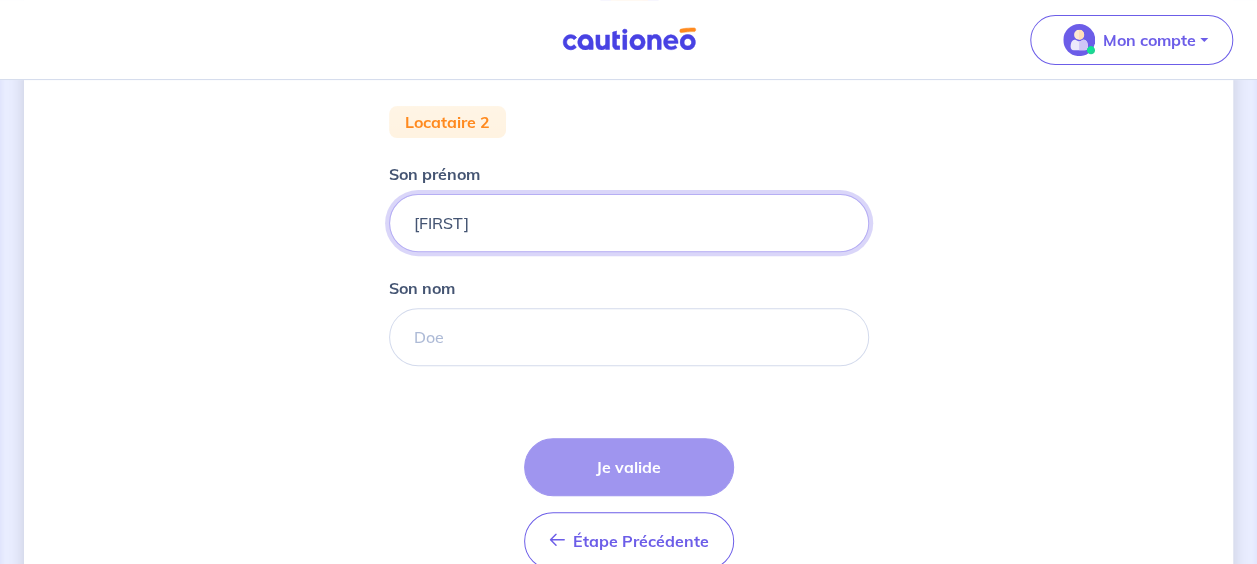 type on "[FIRST]" 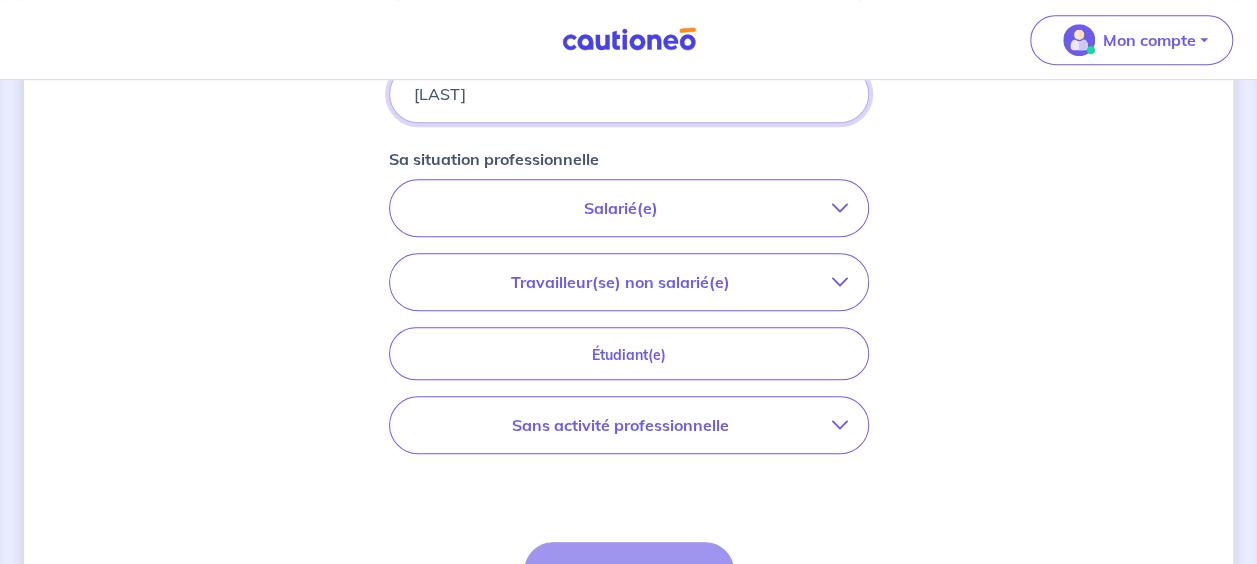 scroll, scrollTop: 538, scrollLeft: 0, axis: vertical 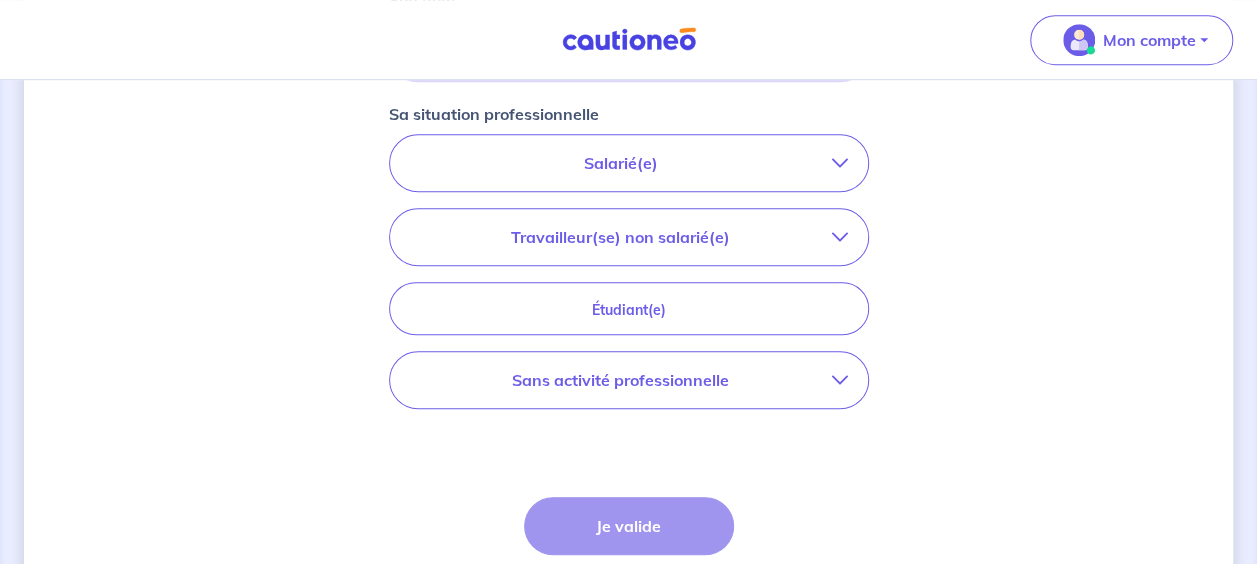 type on "[LAST]" 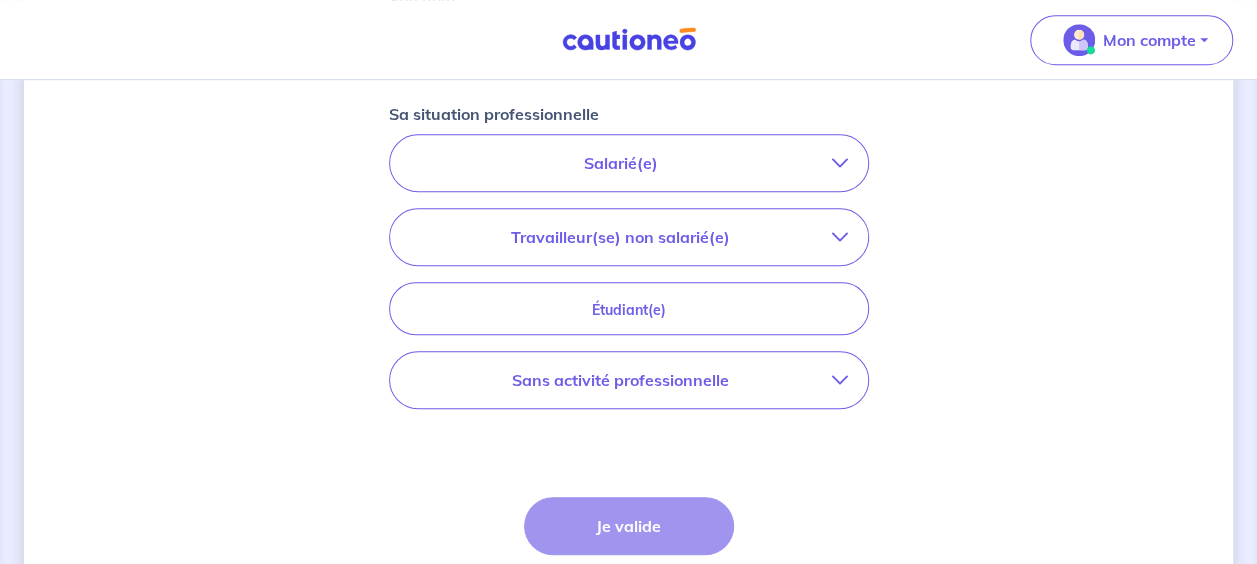 click on "Travailleur(se) non salarié(e)" at bounding box center [621, 237] 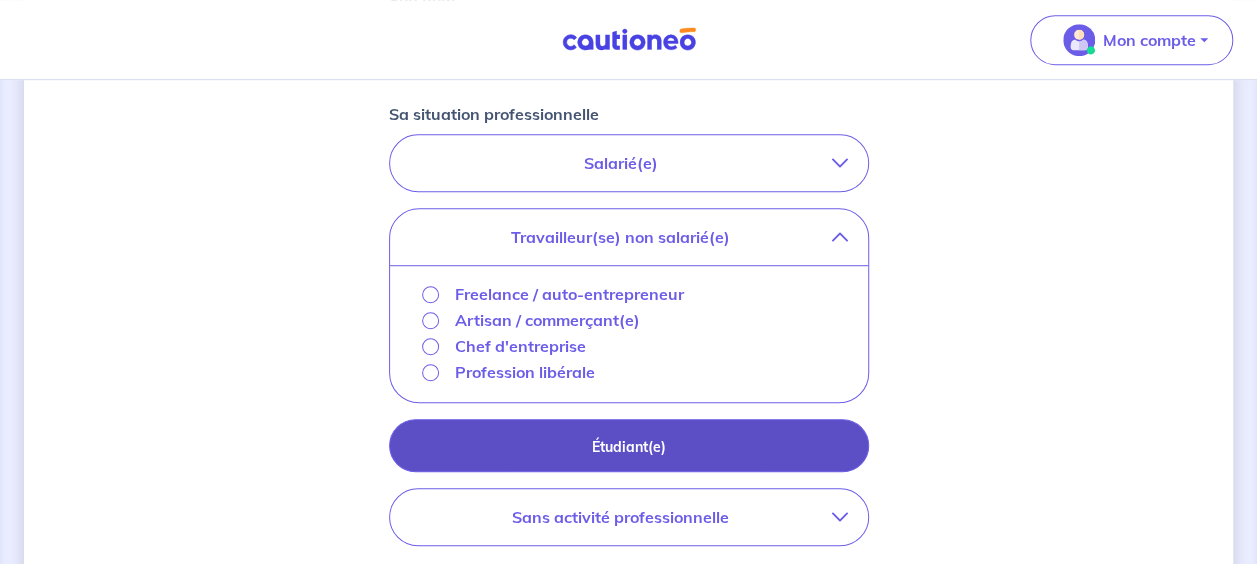 click on "Étudiant(e)" at bounding box center [629, 445] 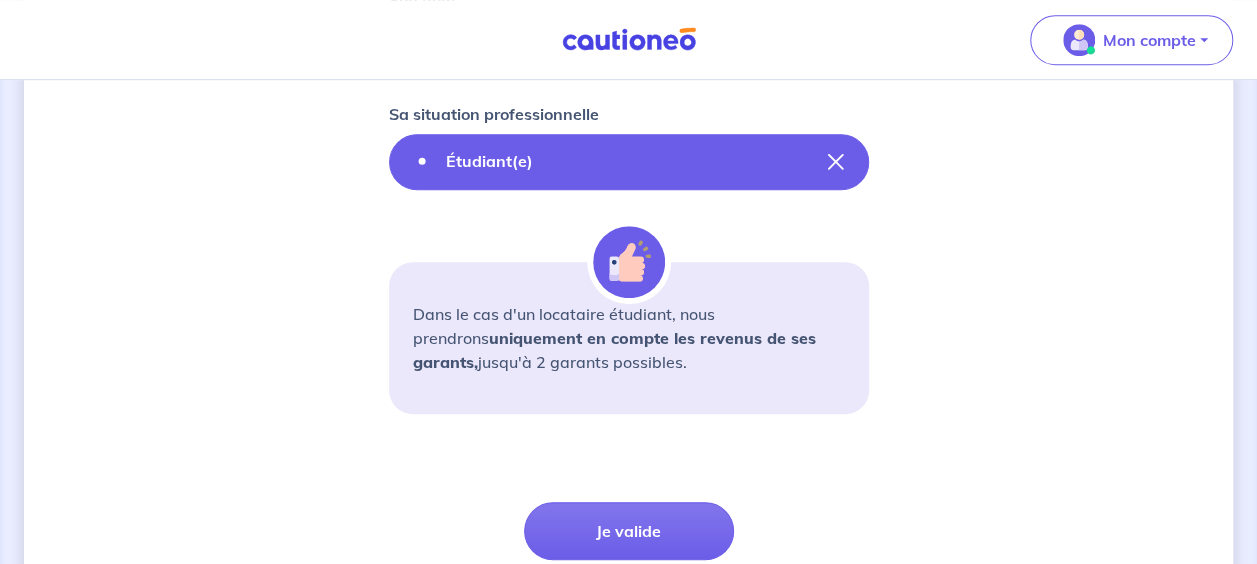 click on "Étudiant(e)" at bounding box center (629, 162) 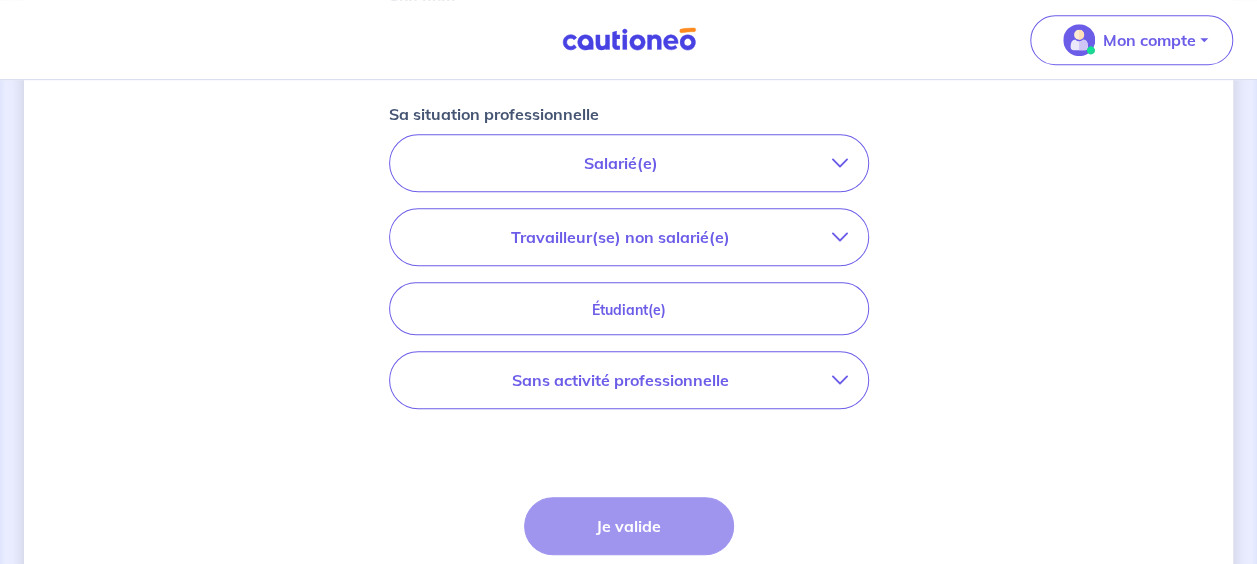 click on "Sans activité professionnelle" at bounding box center [629, 380] 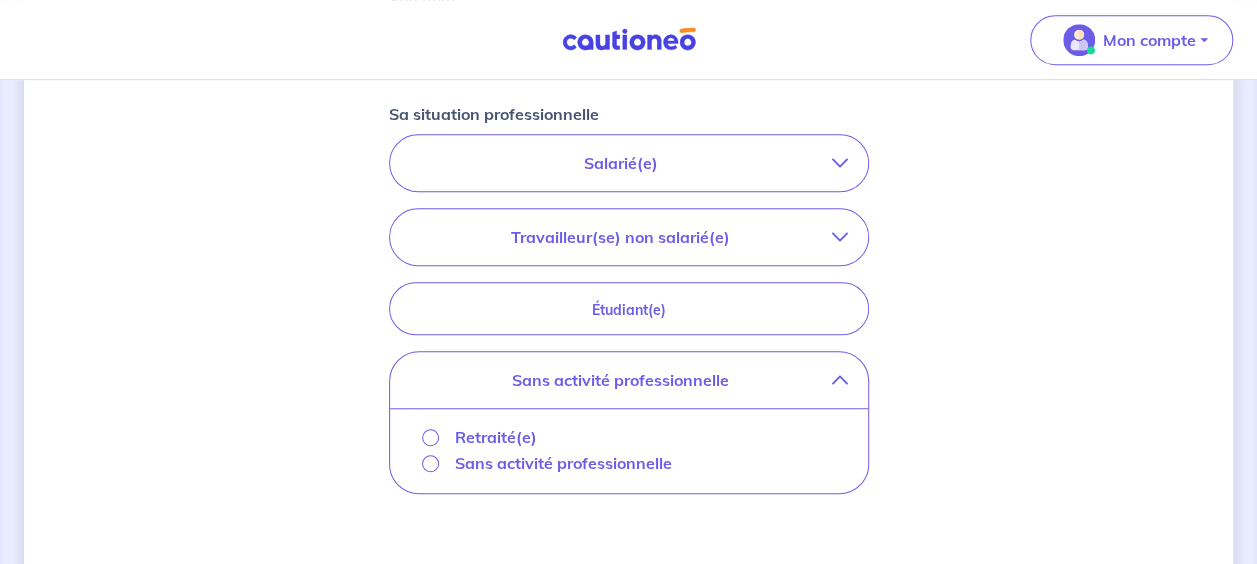 click on "Sans activité professionnelle" at bounding box center [563, 463] 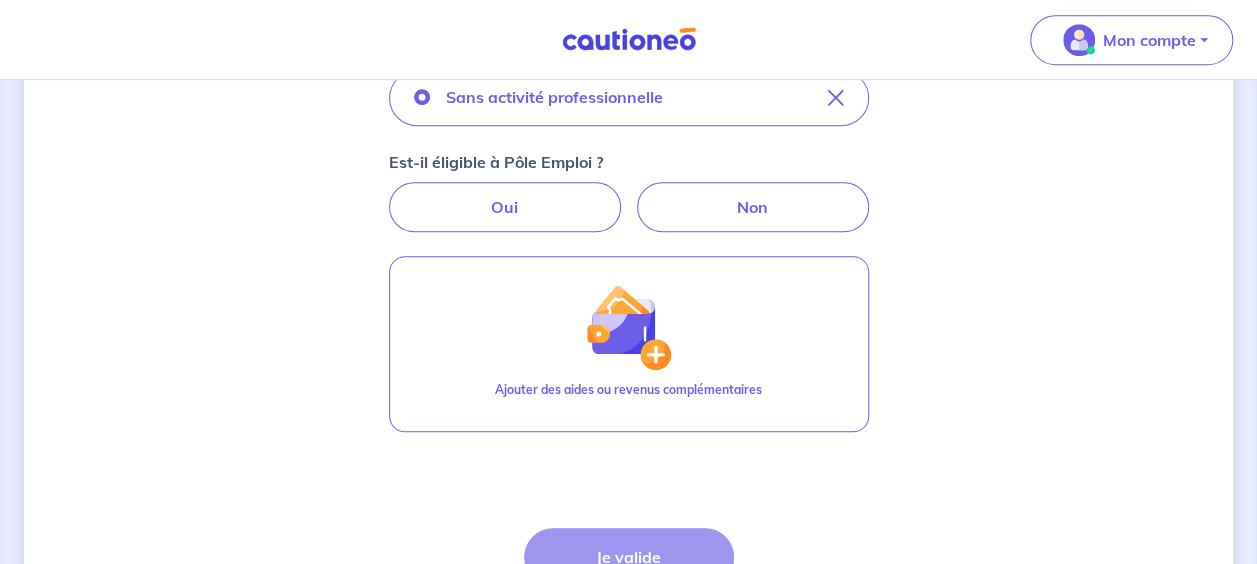 scroll, scrollTop: 632, scrollLeft: 0, axis: vertical 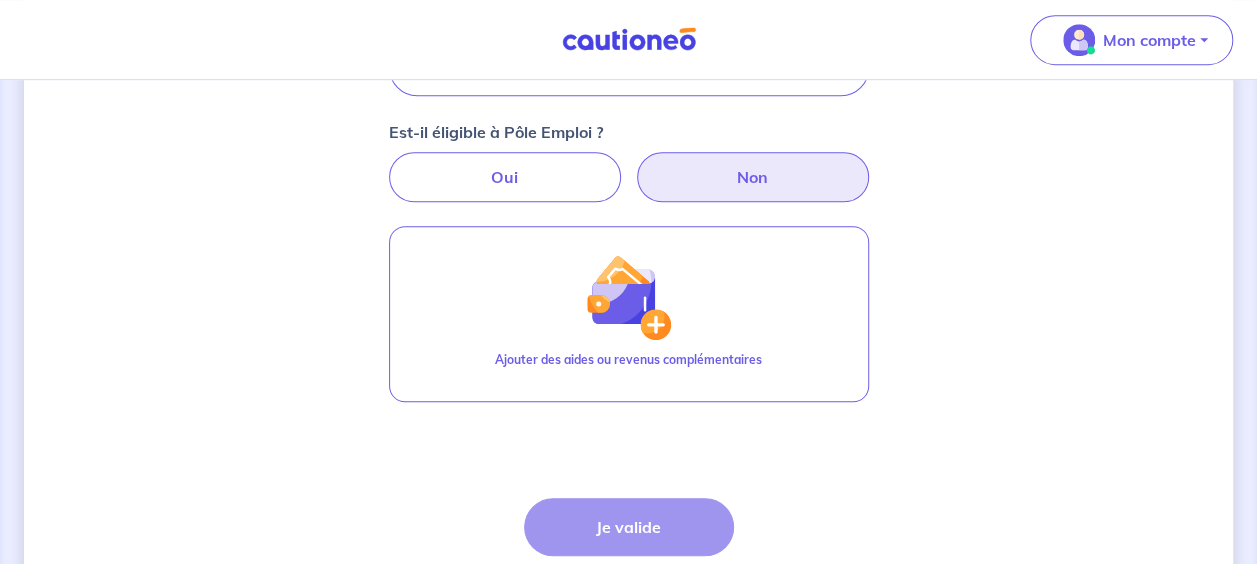 click on "Non" at bounding box center (753, 177) 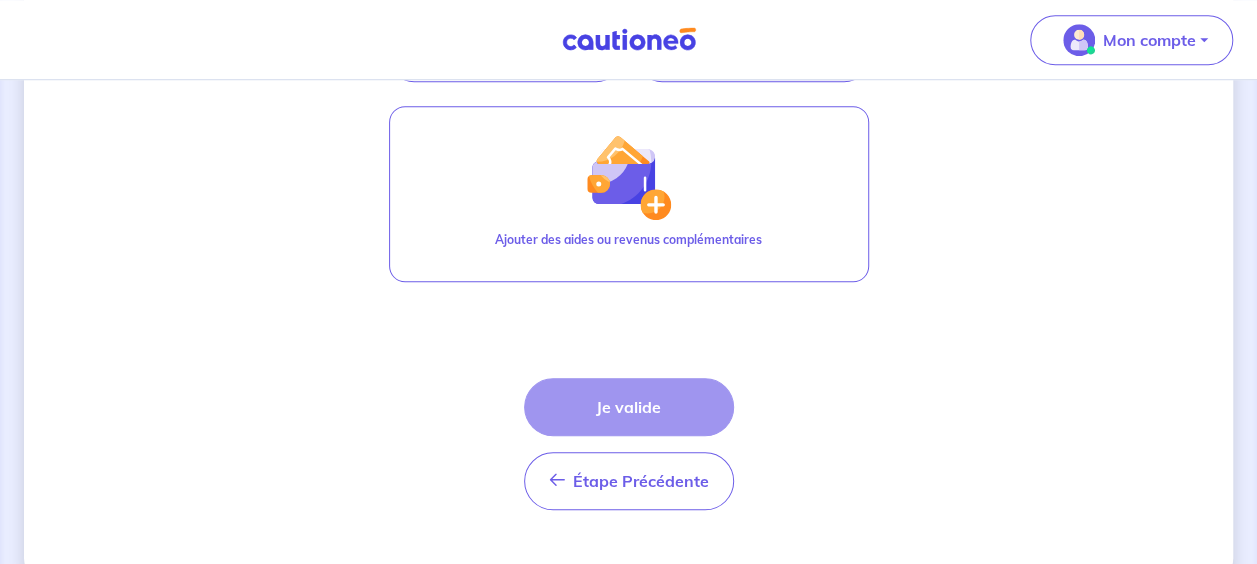 scroll, scrollTop: 758, scrollLeft: 0, axis: vertical 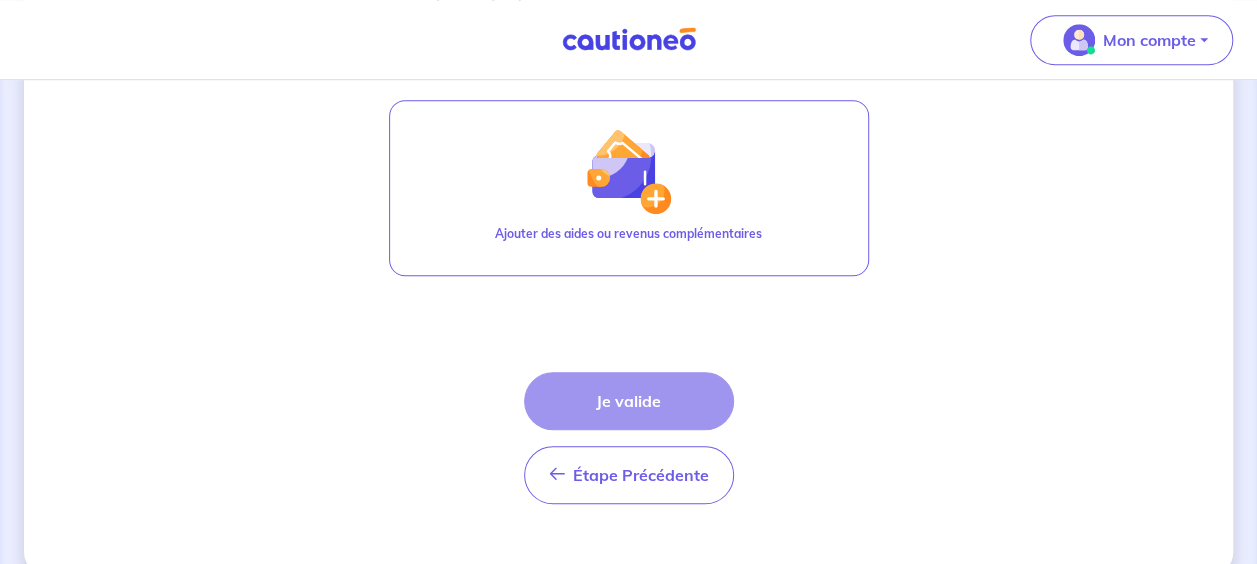 click on "Étape Précédente Précédent Je valide Je valide" at bounding box center [629, 438] 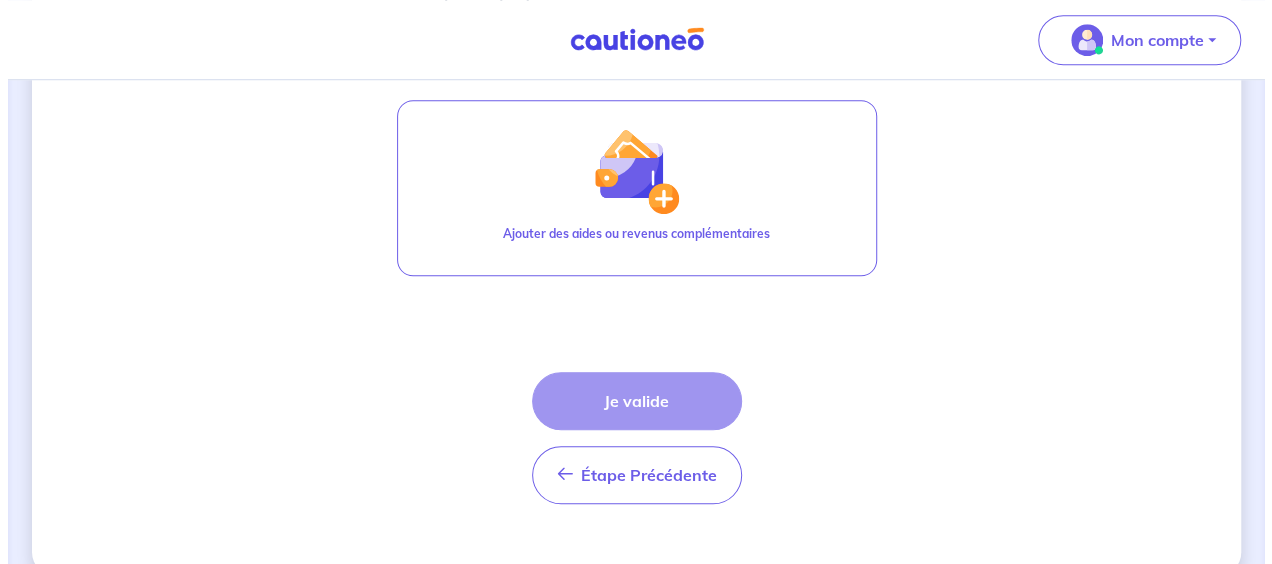 scroll, scrollTop: 634, scrollLeft: 0, axis: vertical 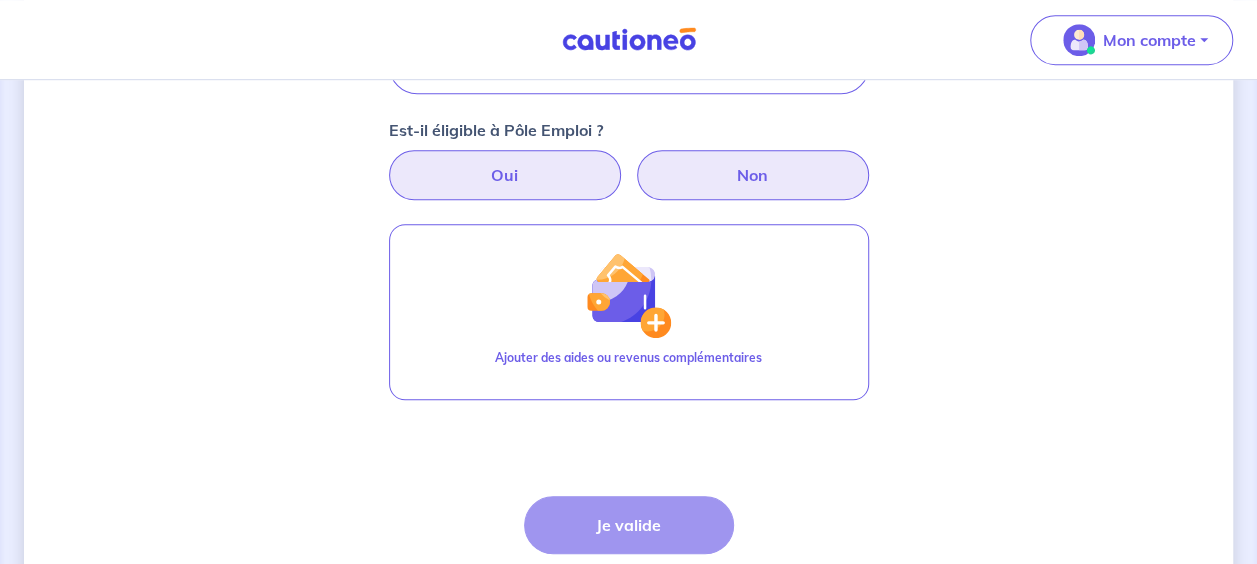 click on "Oui" at bounding box center (505, 175) 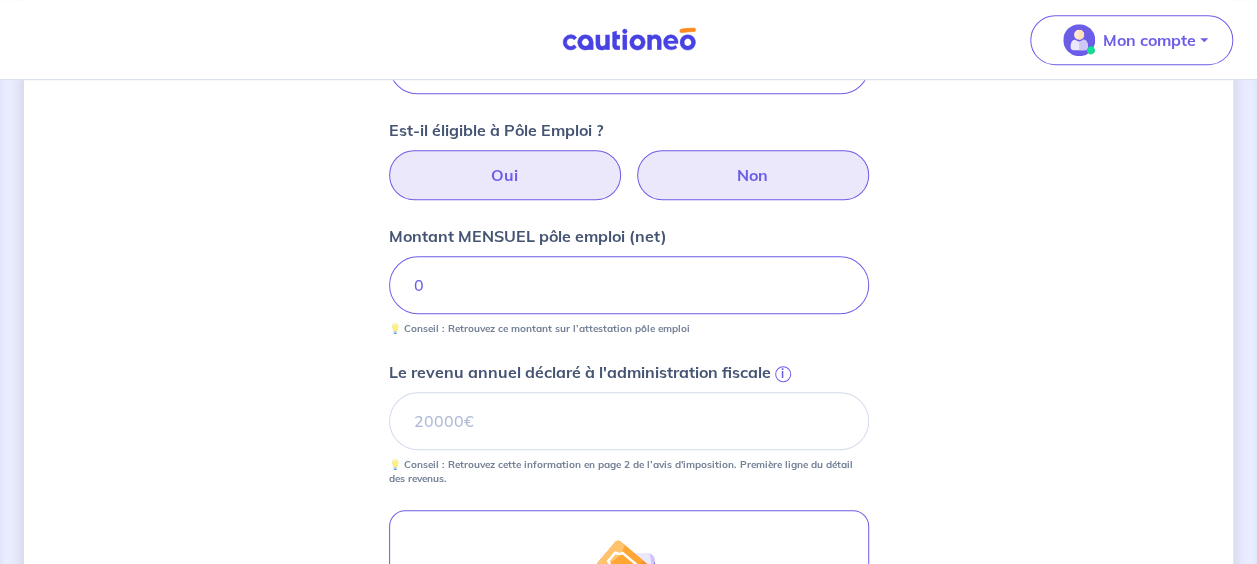 click on "Non" at bounding box center [753, 175] 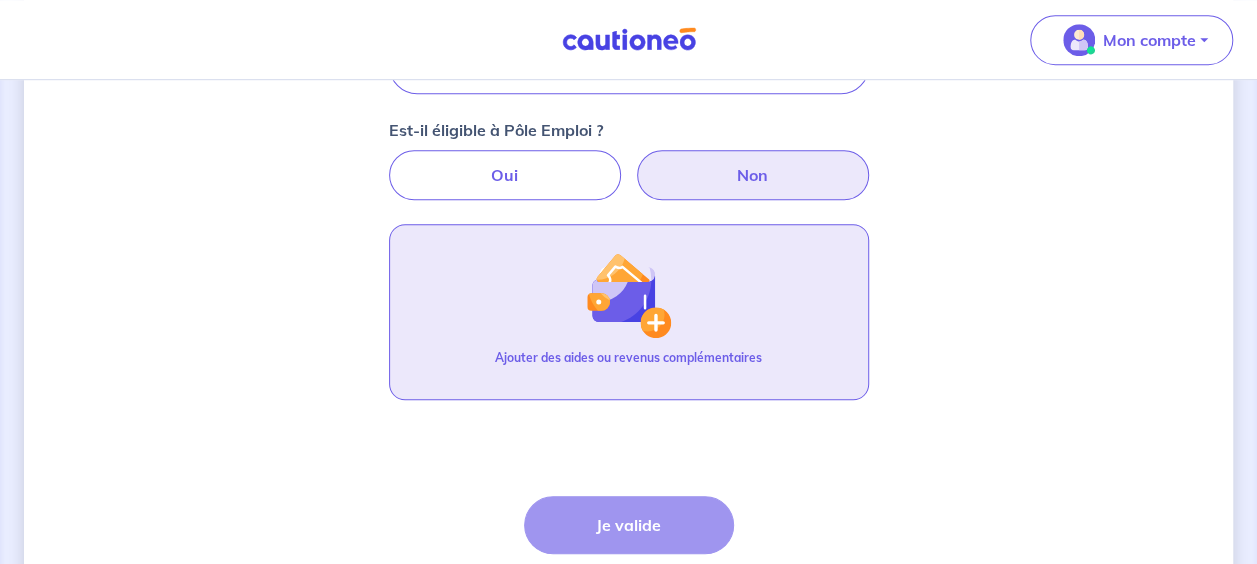 click on "Ajouter des aides ou revenus complémentaires" at bounding box center [629, 312] 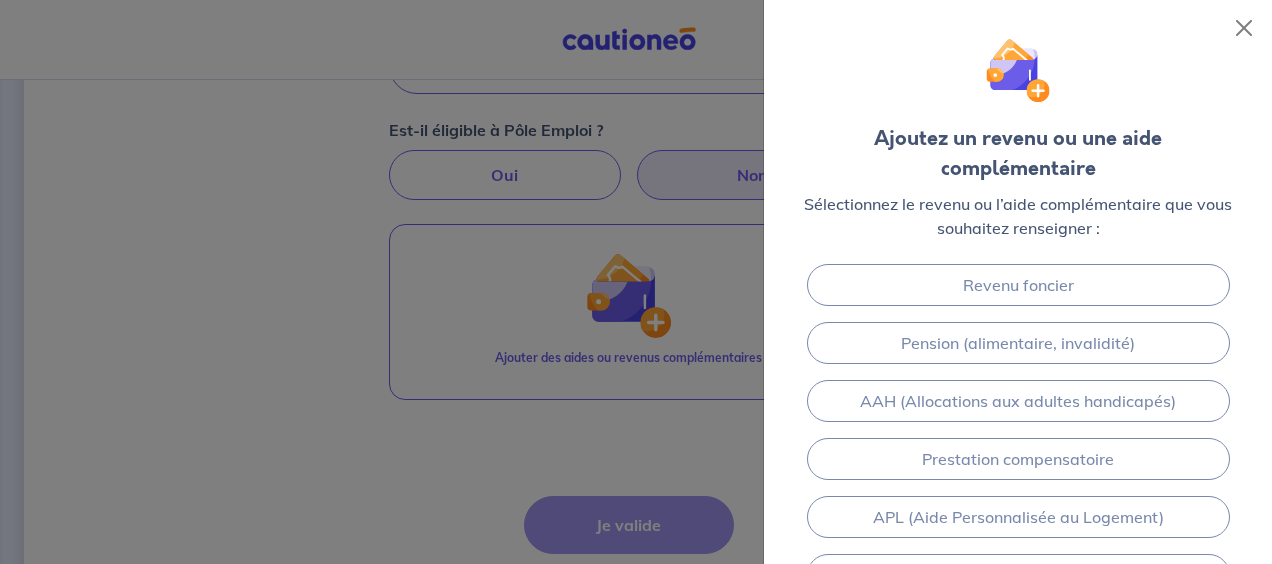 click at bounding box center [636, 282] 